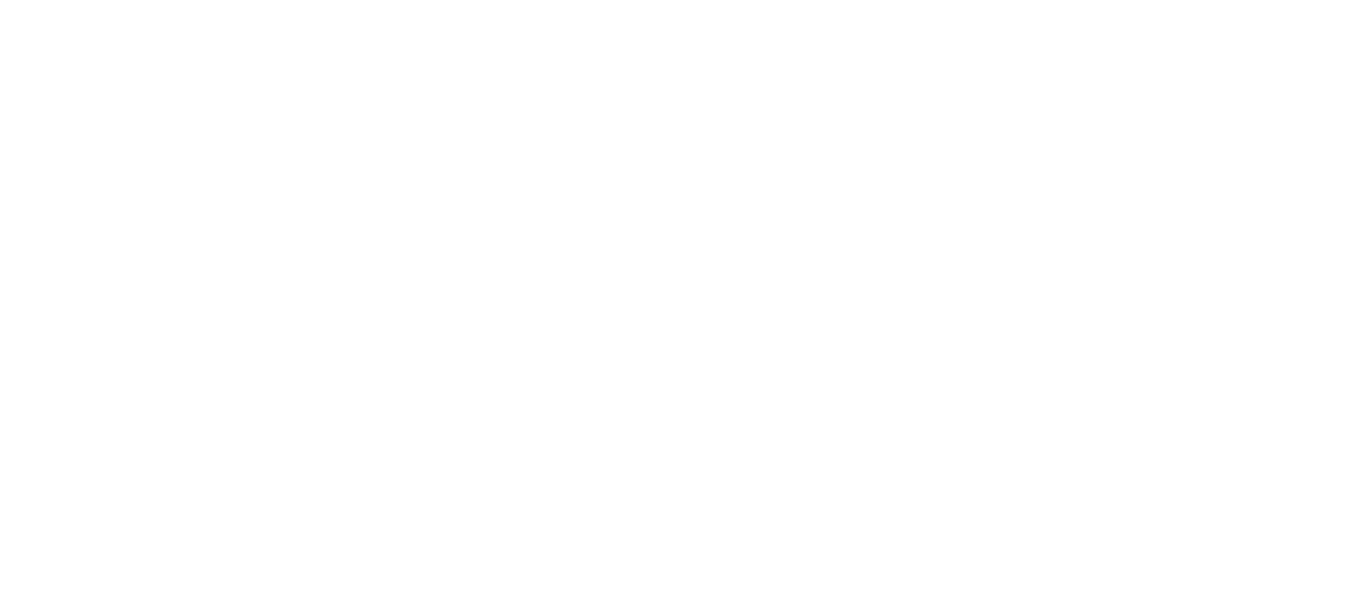 scroll, scrollTop: 0, scrollLeft: 0, axis: both 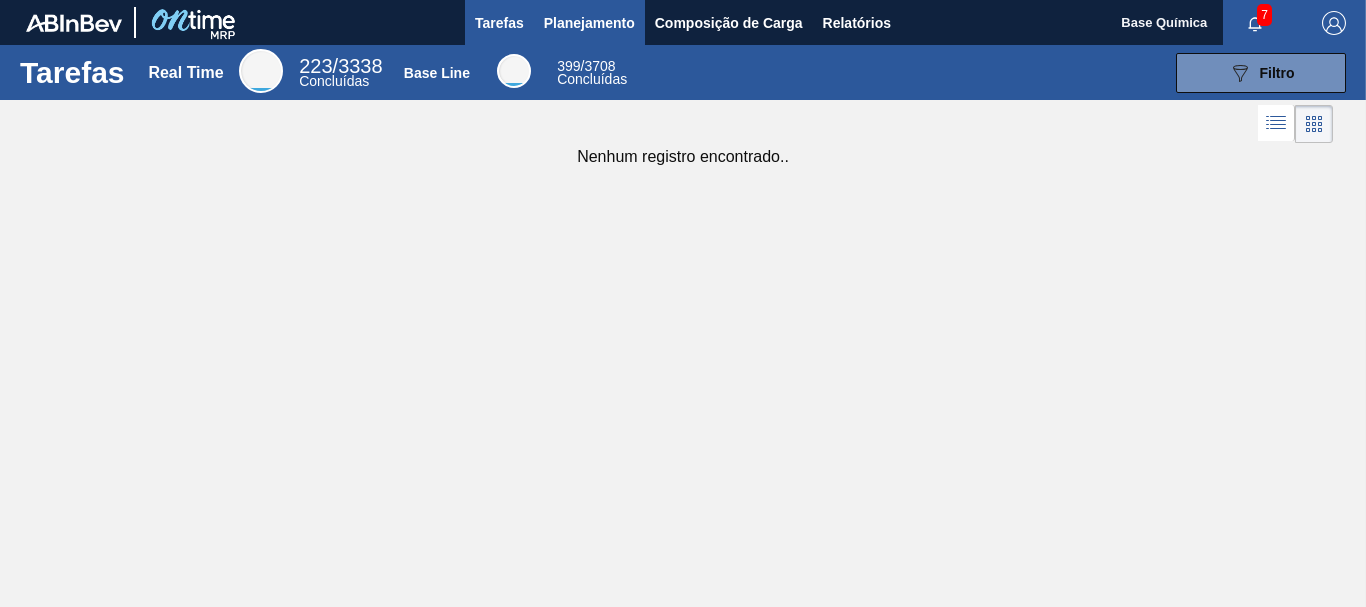 click on "Planejamento" at bounding box center (589, 23) 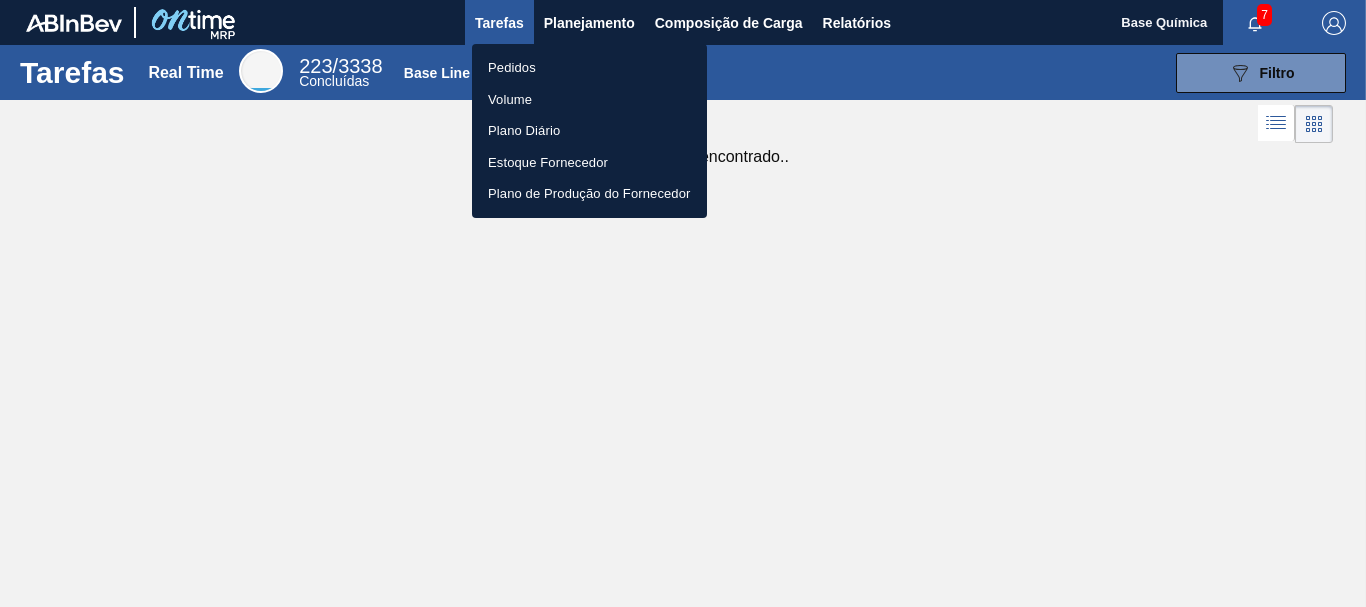 click on "Pedidos" at bounding box center (589, 68) 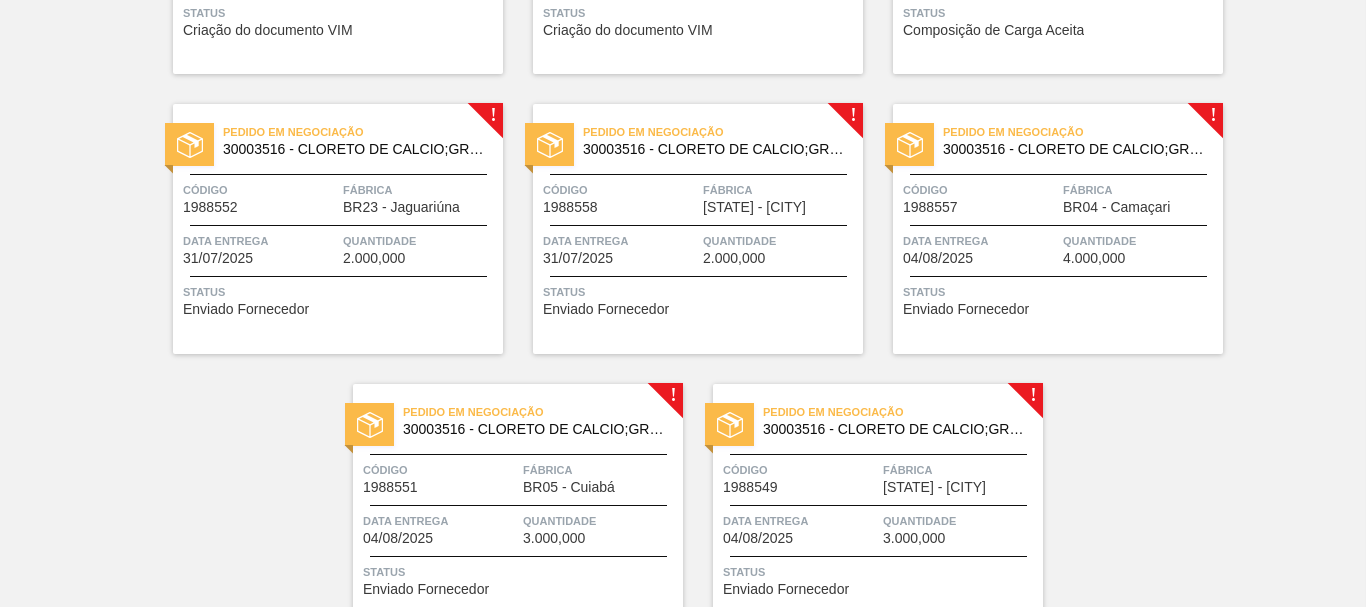 scroll, scrollTop: 633, scrollLeft: 0, axis: vertical 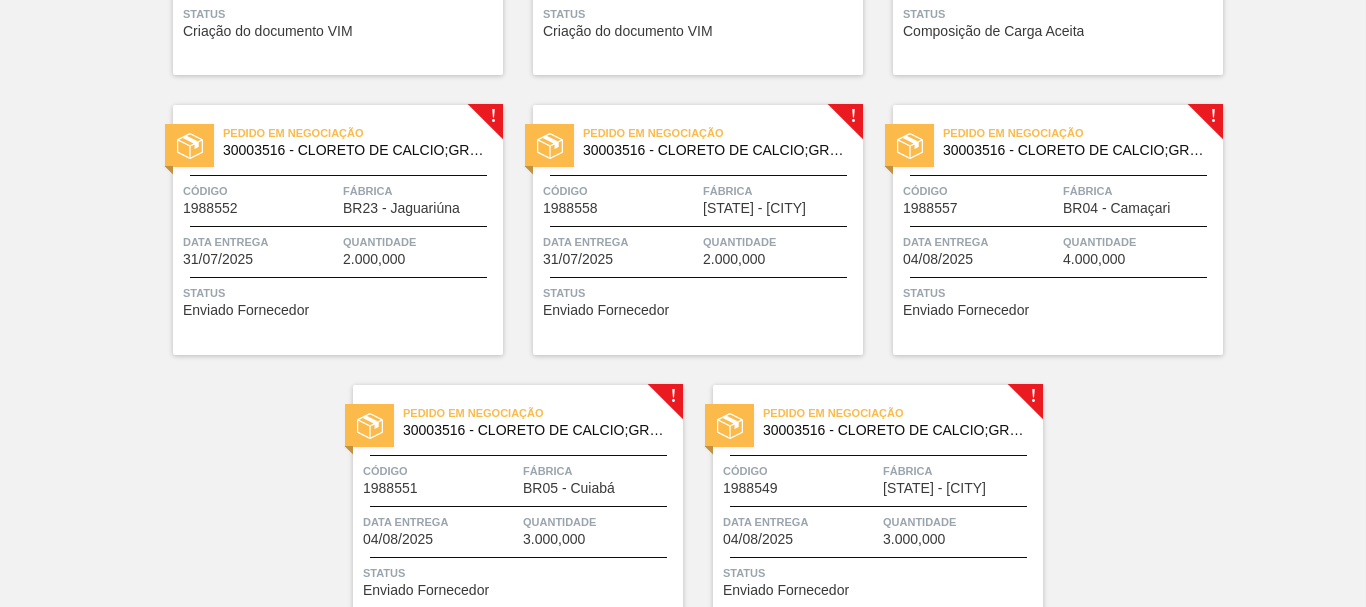 click on "Código" at bounding box center (260, 191) 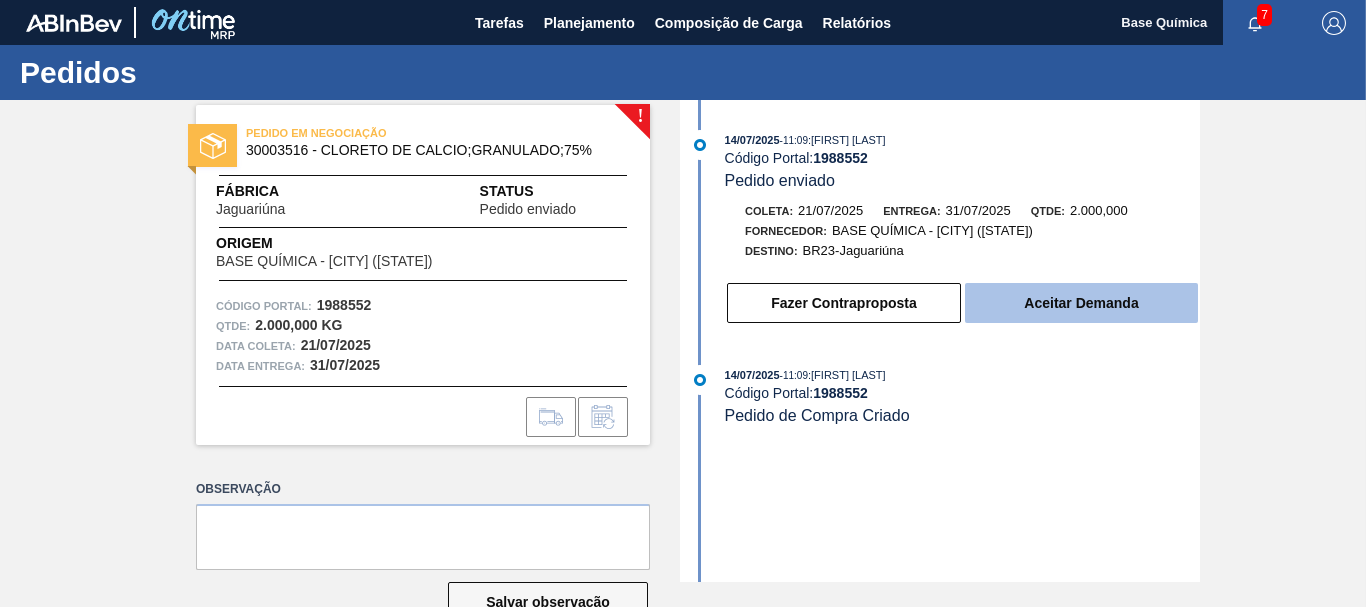 click on "Aceitar Demanda" at bounding box center [1081, 303] 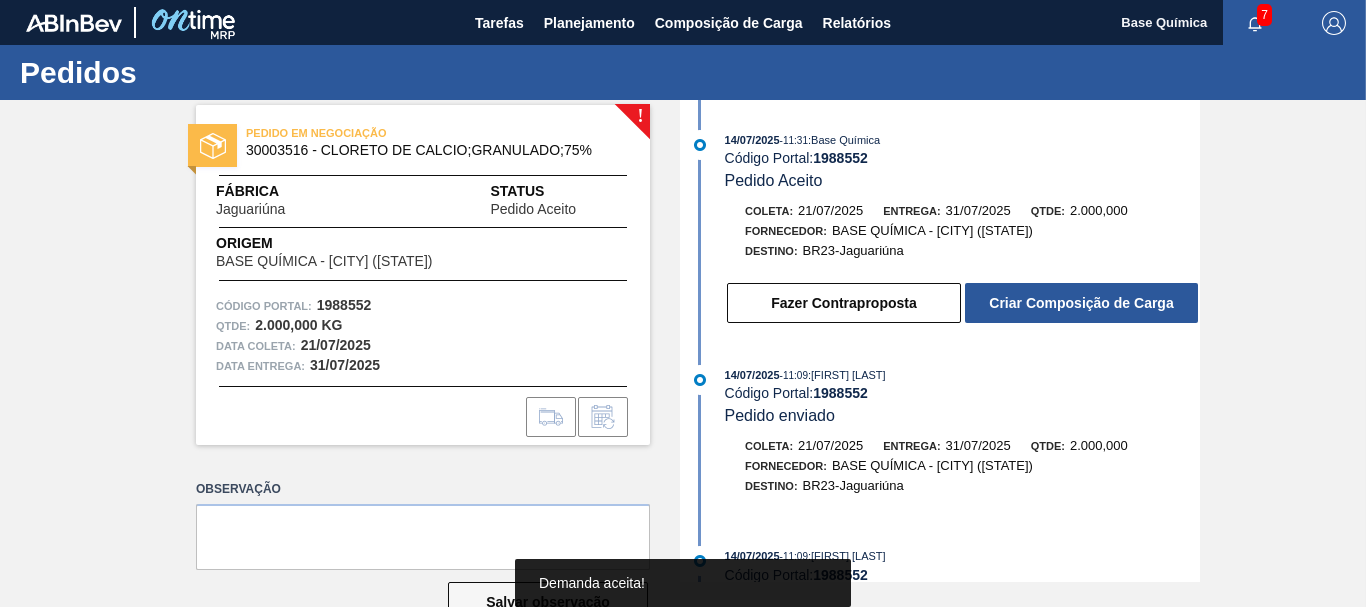 click on "Criar Composição de Carga" at bounding box center [1081, 303] 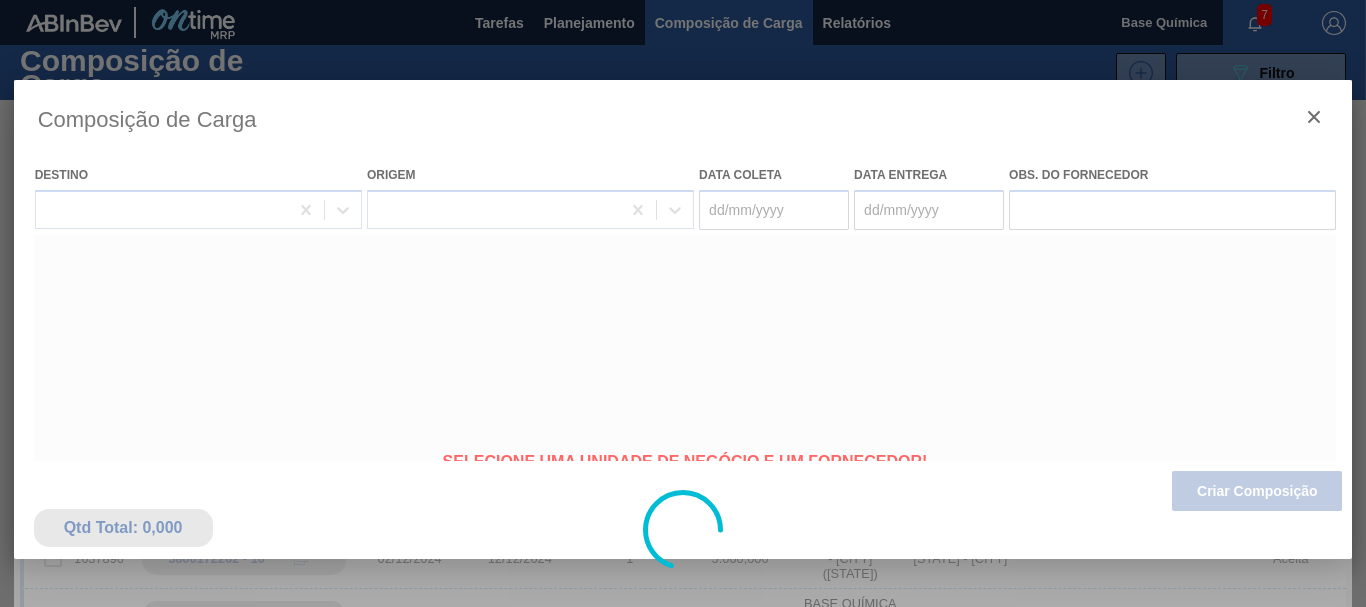 type on "21/07/2025" 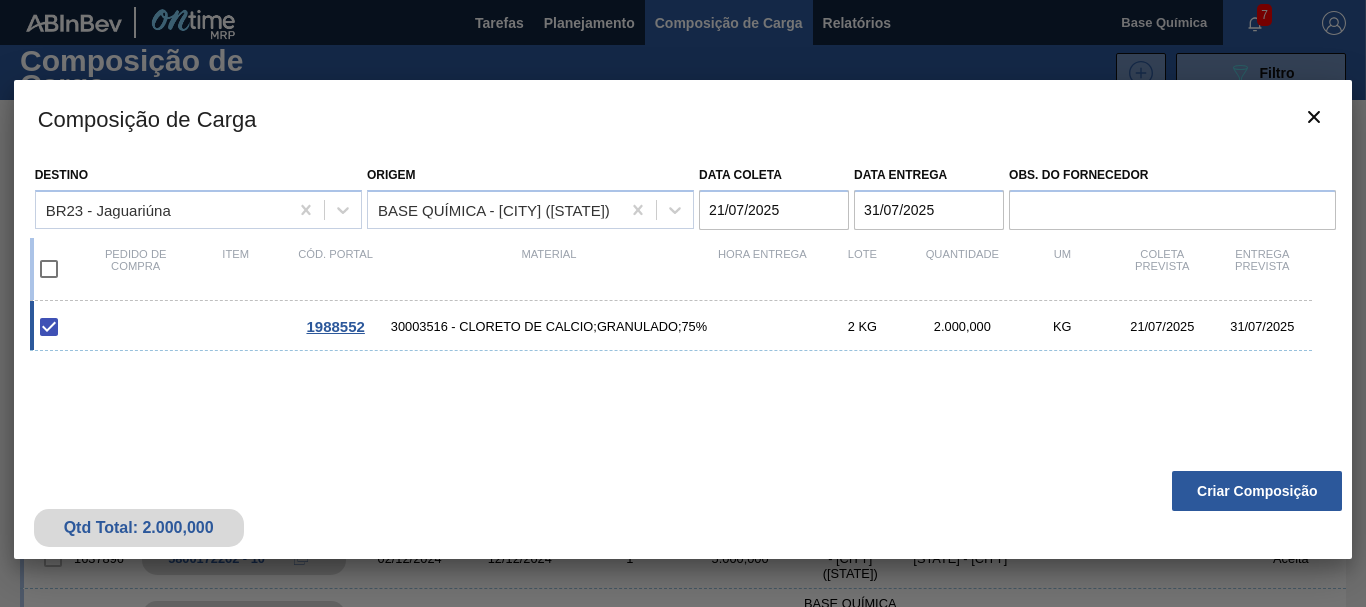click on "Criar Composição" at bounding box center (1257, 491) 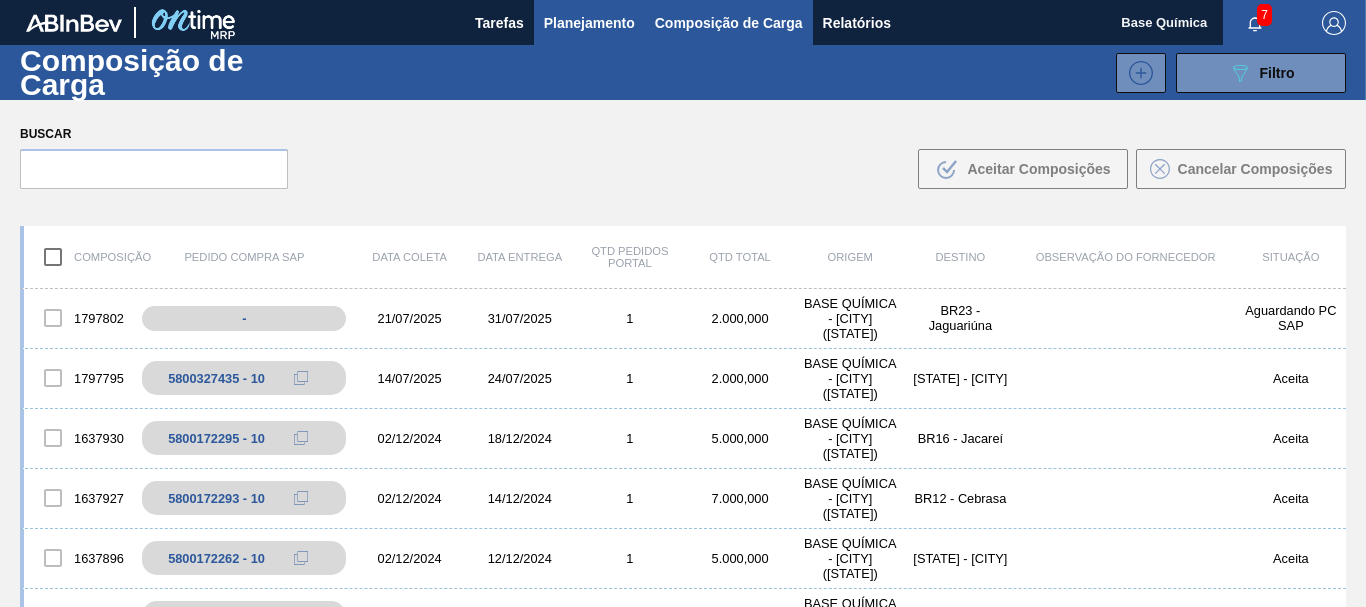 click on "Planejamento" at bounding box center [589, 22] 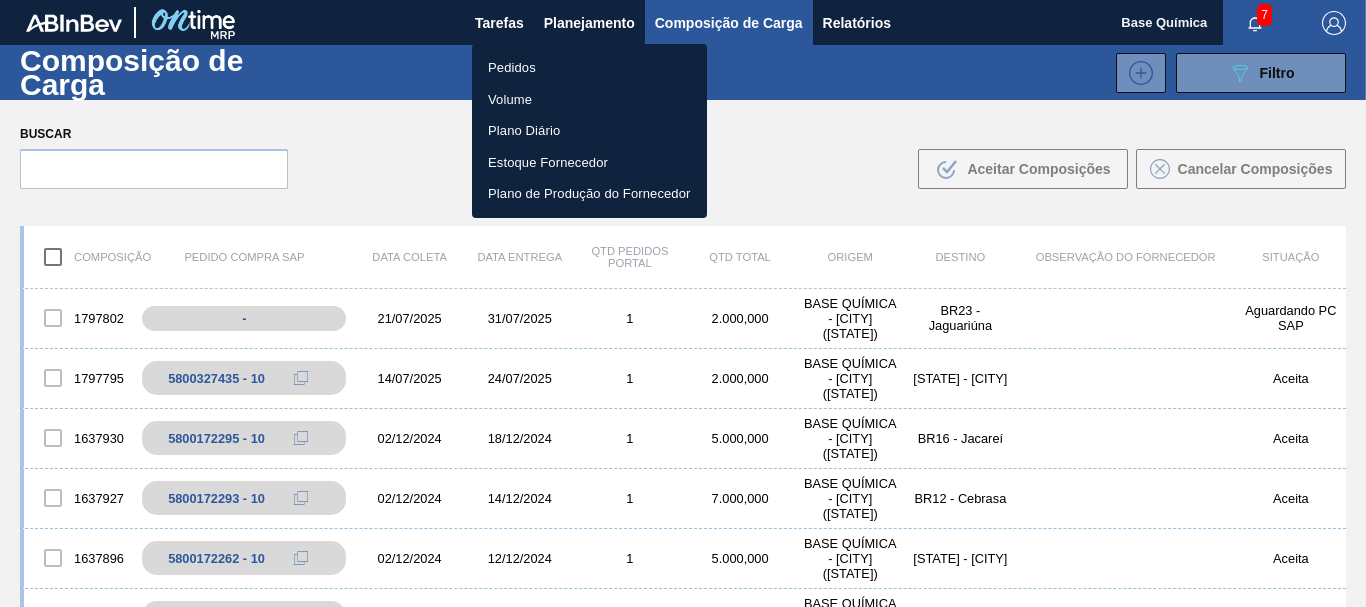click on "Pedidos" at bounding box center [589, 68] 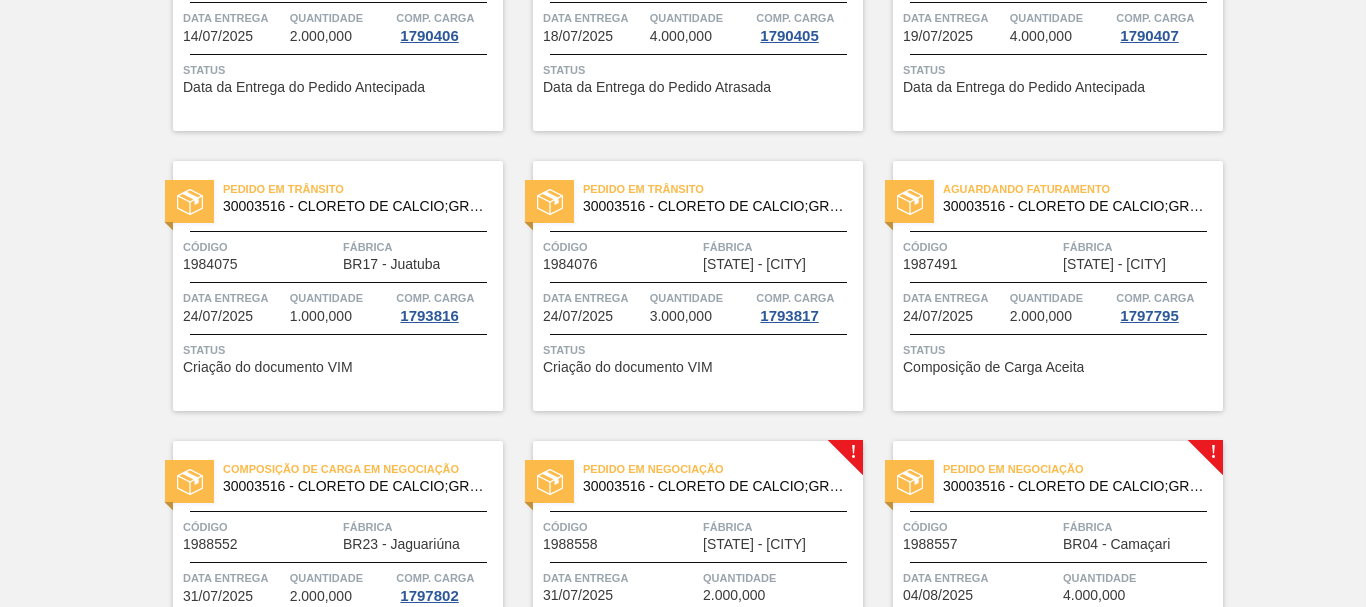 scroll, scrollTop: 612, scrollLeft: 0, axis: vertical 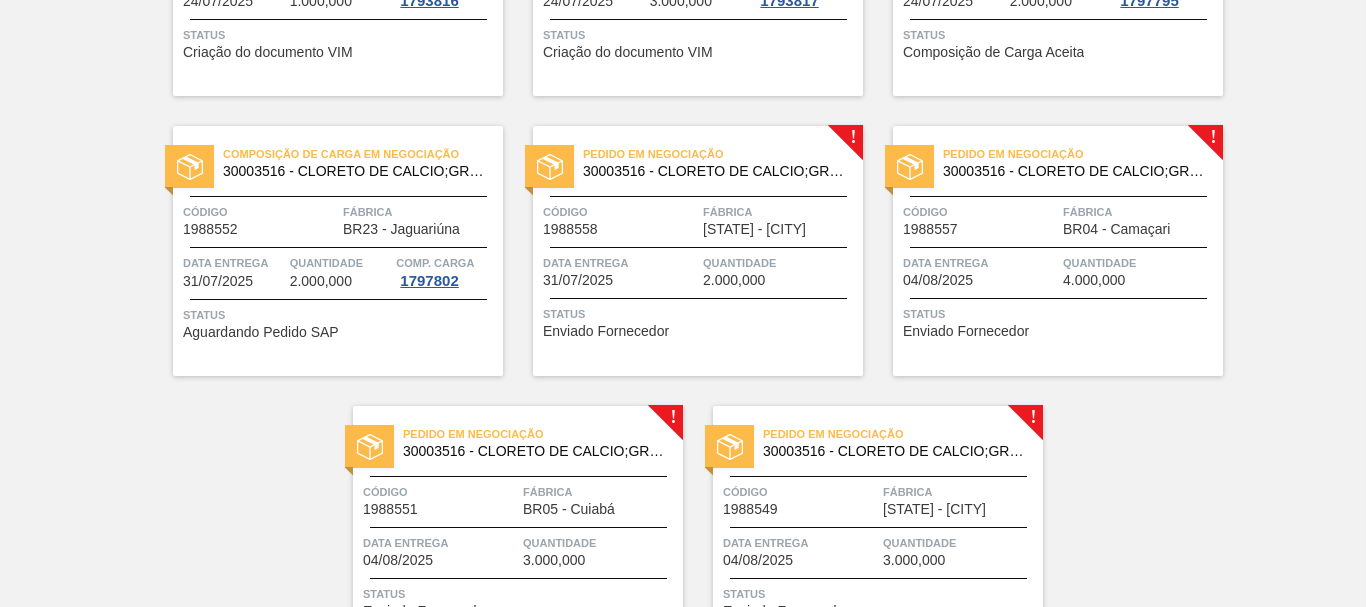 click on "Código" at bounding box center [620, 212] 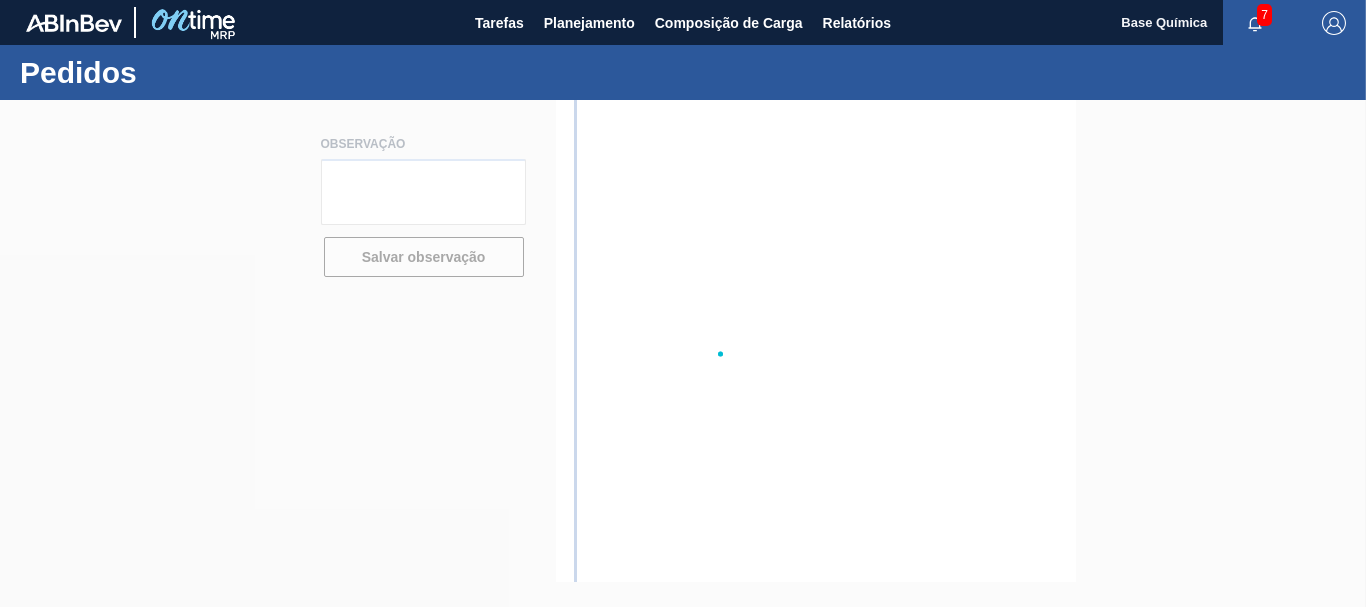 scroll, scrollTop: 0, scrollLeft: 0, axis: both 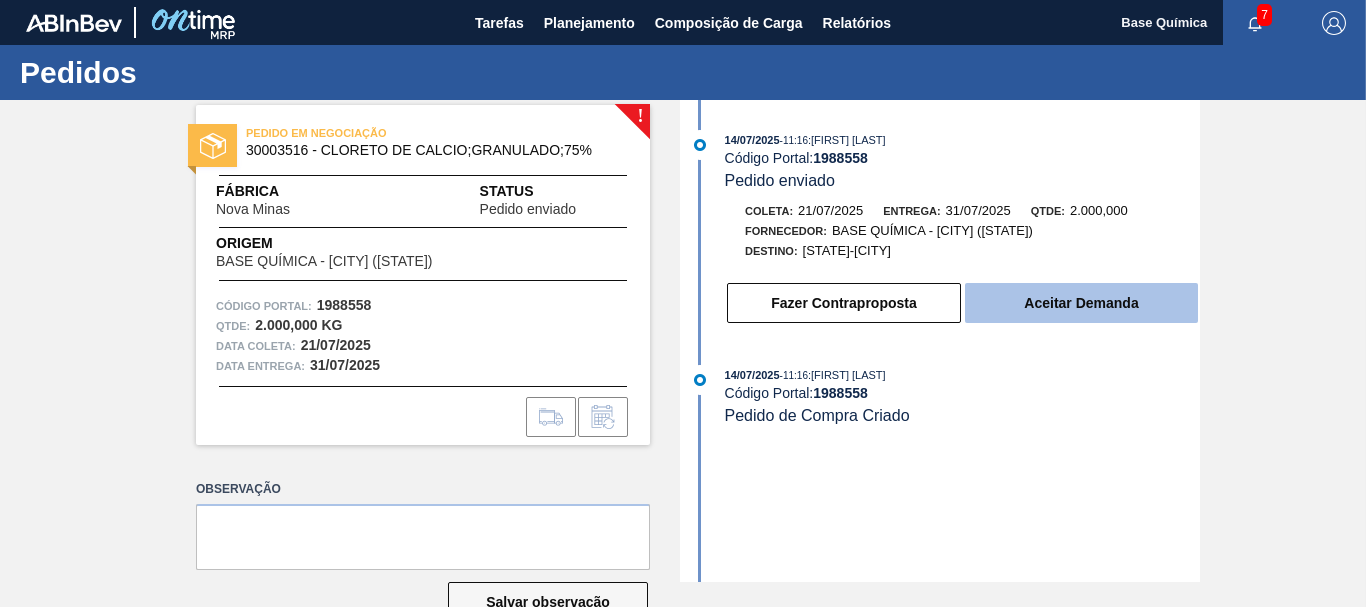 click on "Aceitar Demanda" at bounding box center (1081, 303) 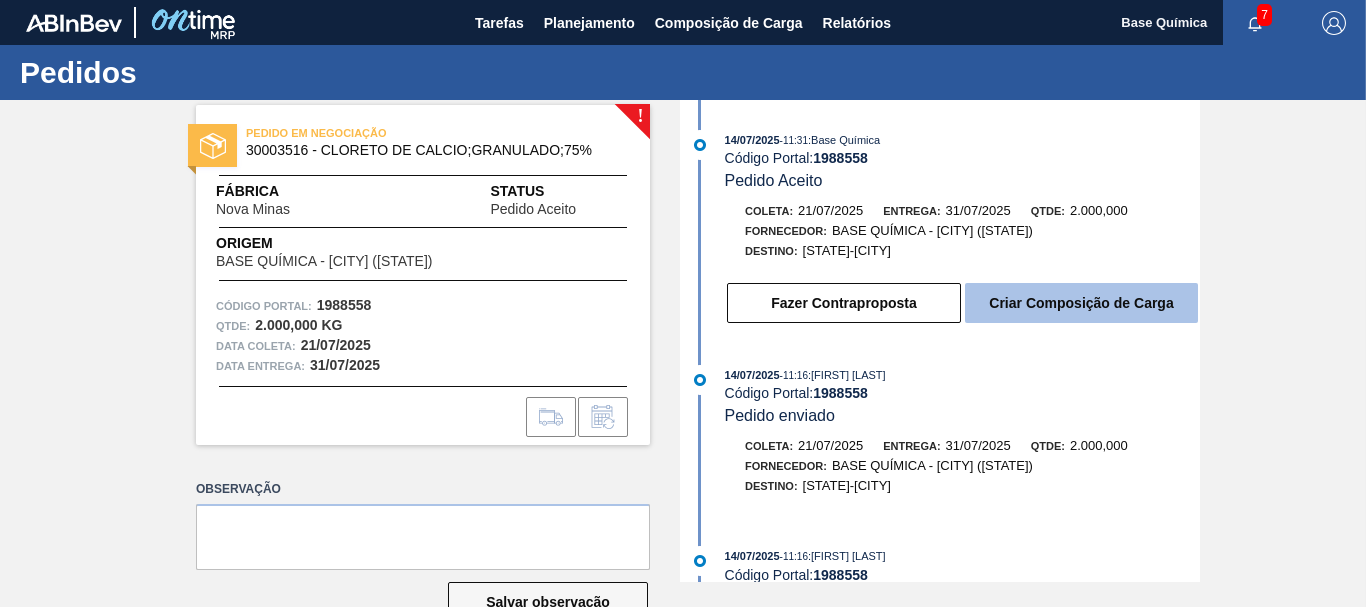 click on "Criar Composição de Carga" at bounding box center [1081, 303] 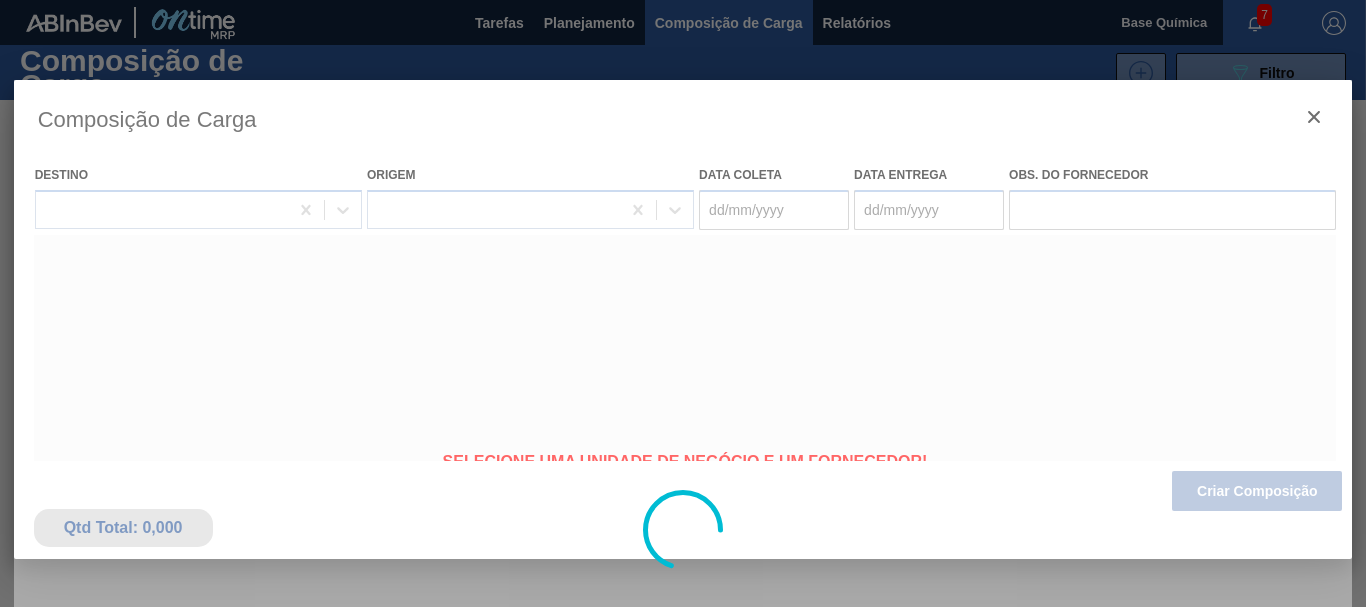 type on "21/07/2025" 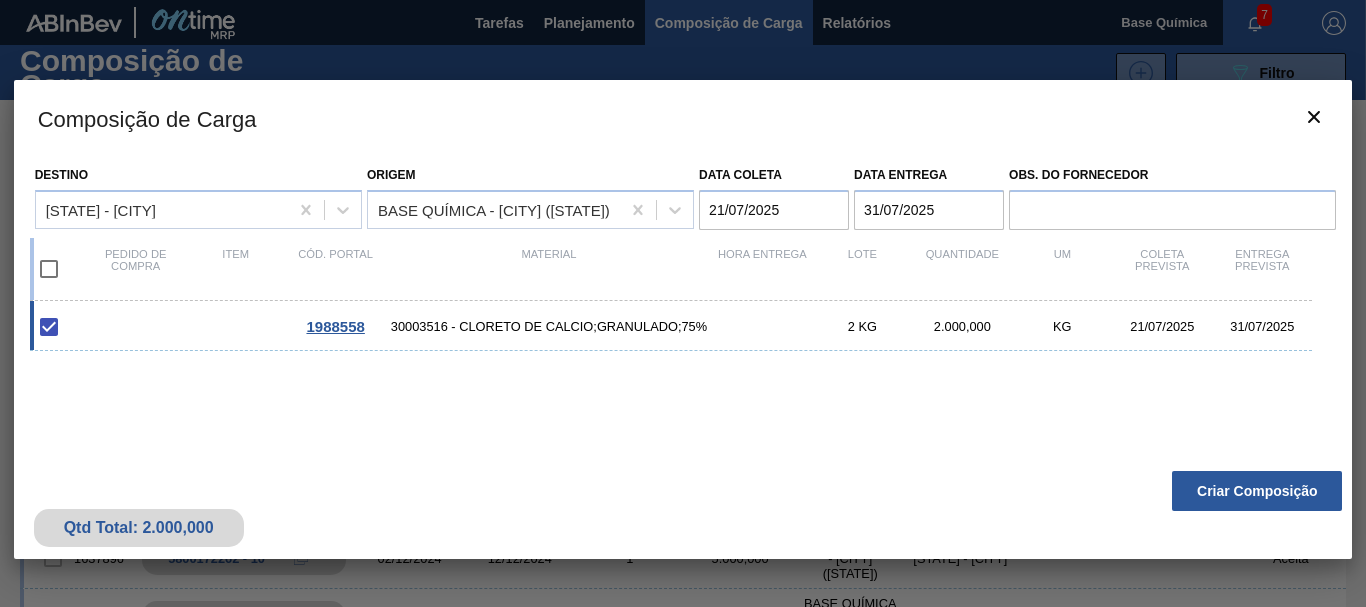 click on "Criar Composição" at bounding box center (1257, 491) 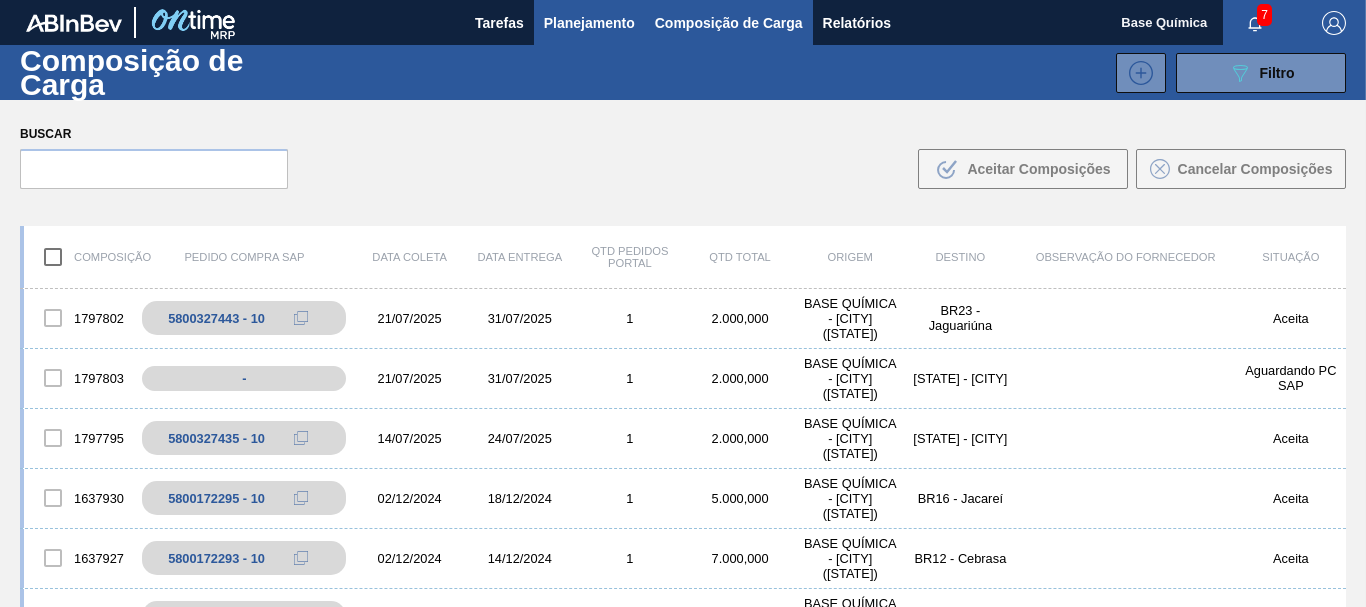 click on "Planejamento" at bounding box center [589, 23] 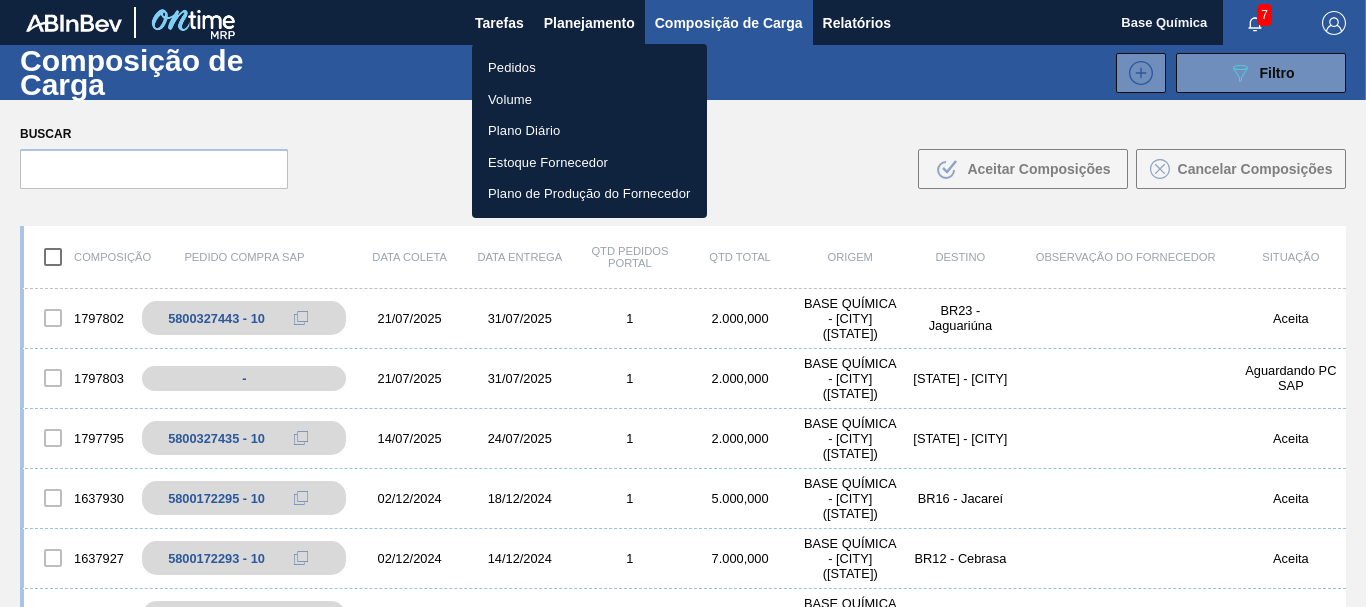 click on "Pedidos" at bounding box center [589, 68] 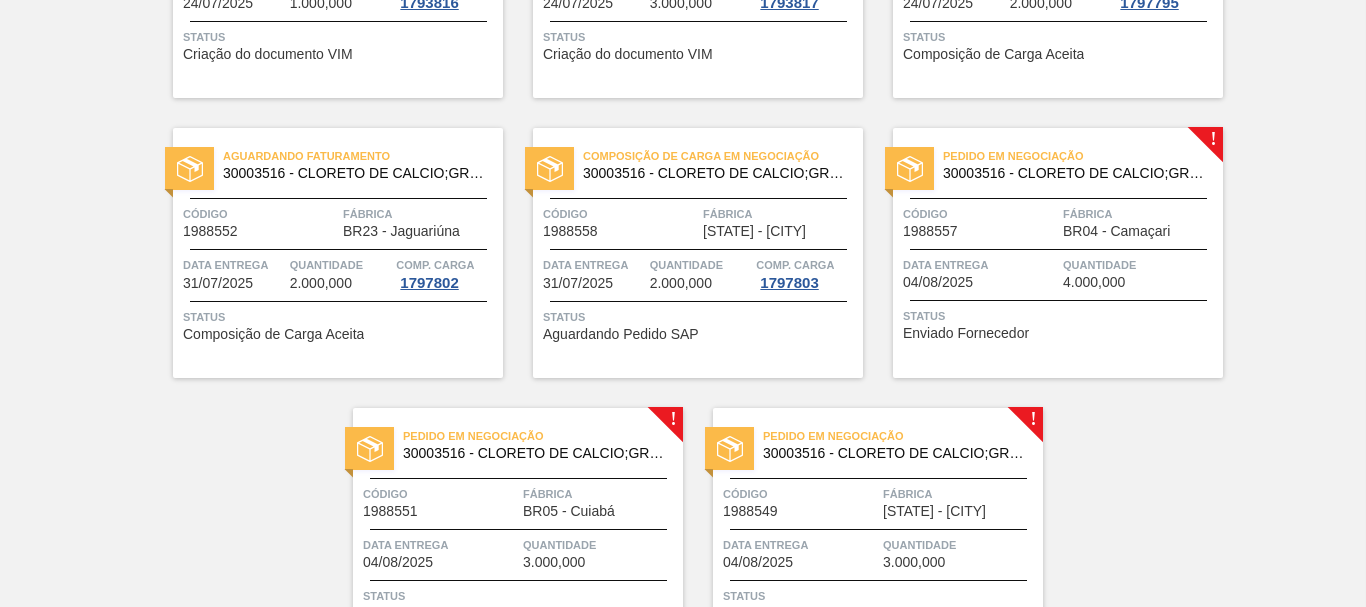 scroll, scrollTop: 612, scrollLeft: 0, axis: vertical 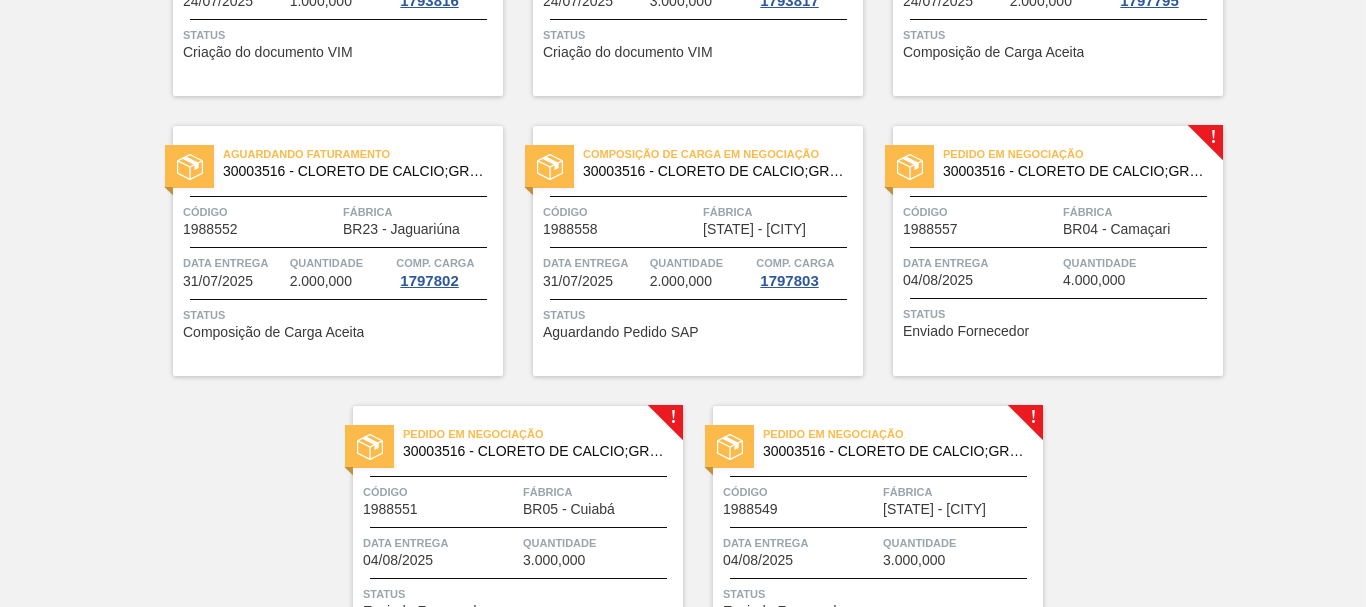 click on "4.000,000" at bounding box center (1094, 280) 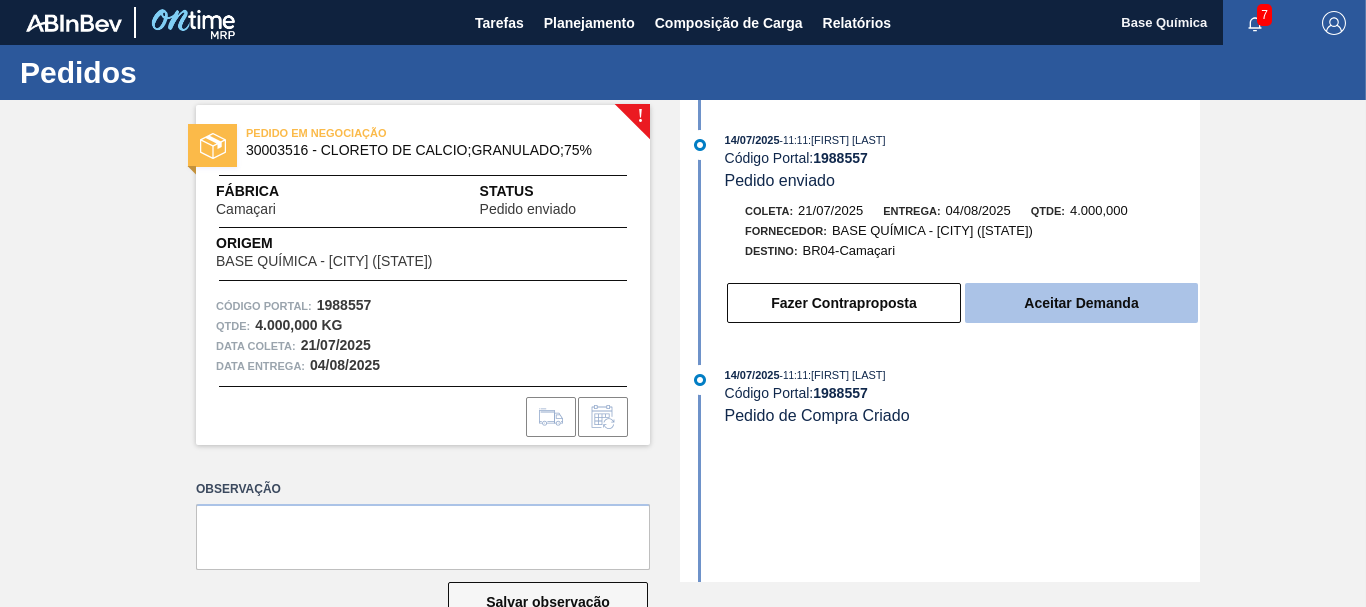 click on "Aceitar Demanda" at bounding box center (1081, 303) 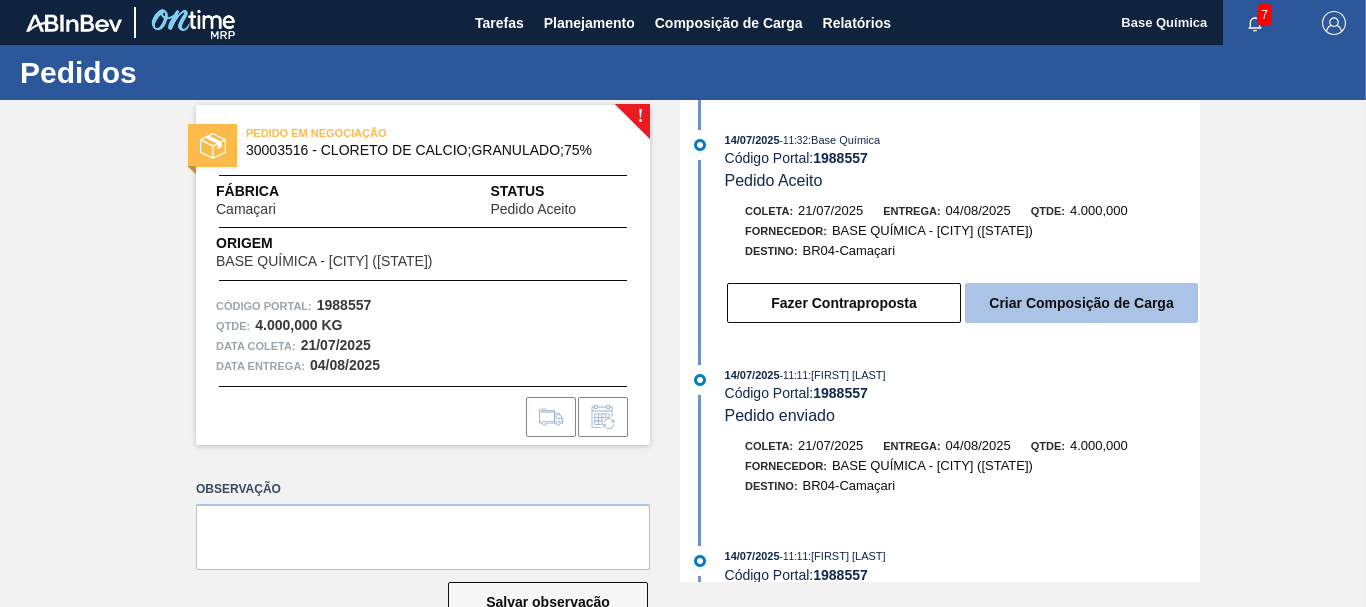 click on "Criar Composição de Carga" at bounding box center [1081, 303] 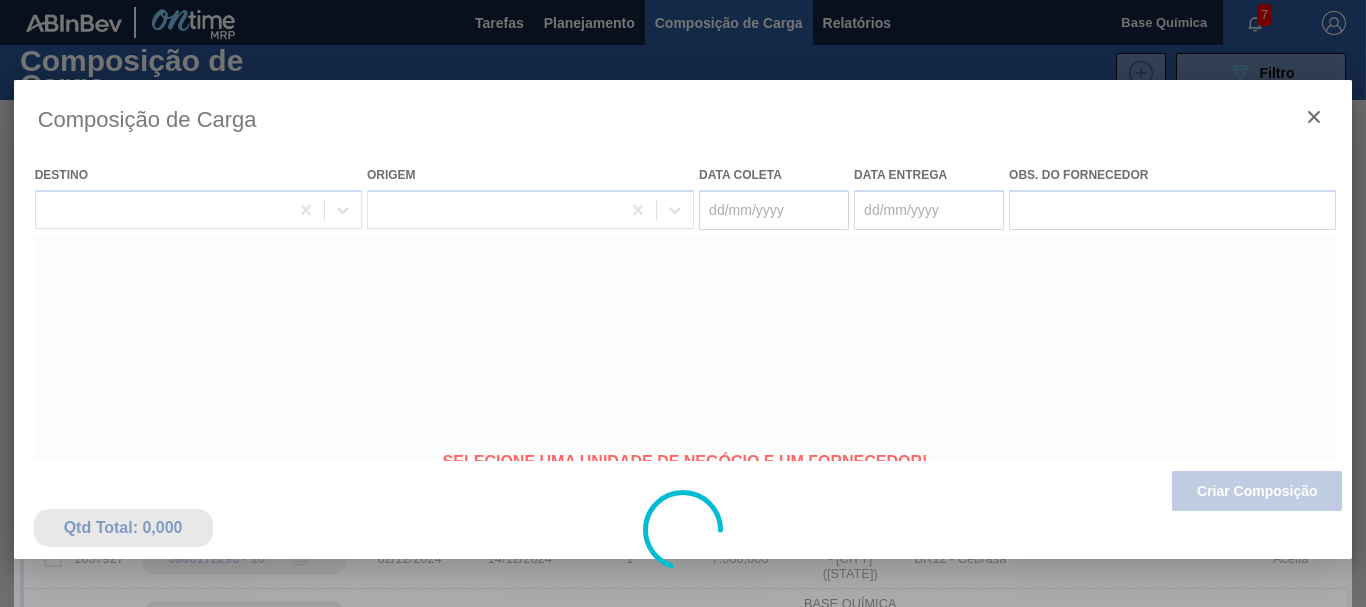 type on "21/07/2025" 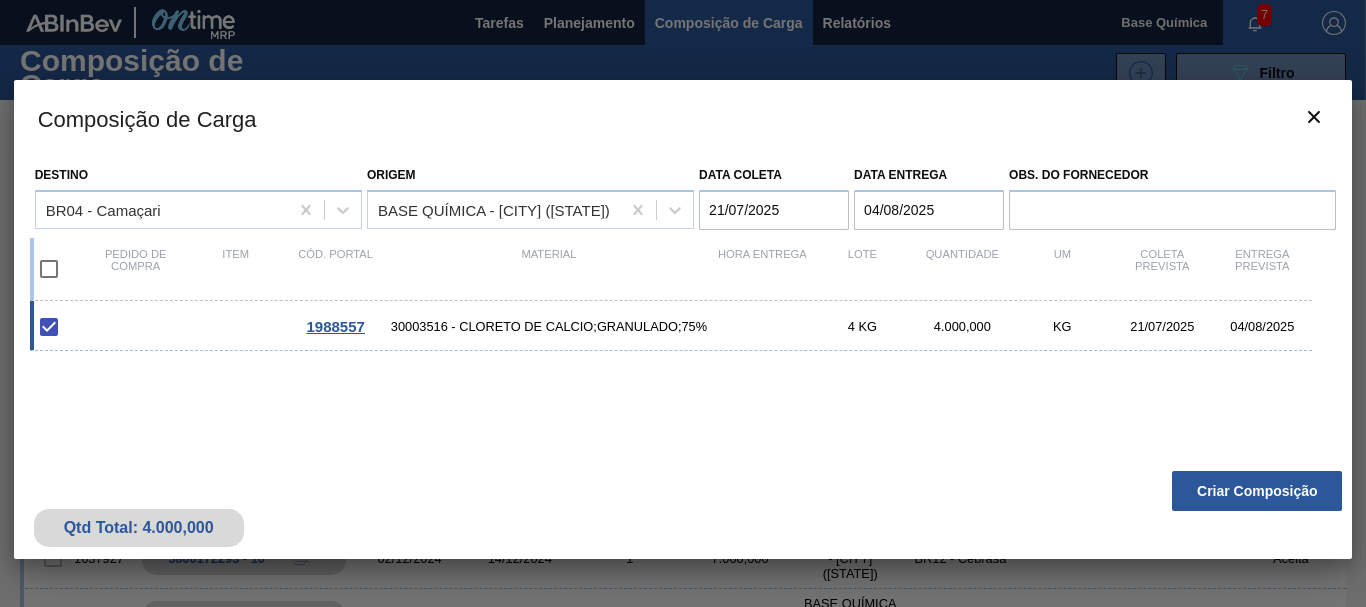 click on "Criar Composição" at bounding box center (1257, 491) 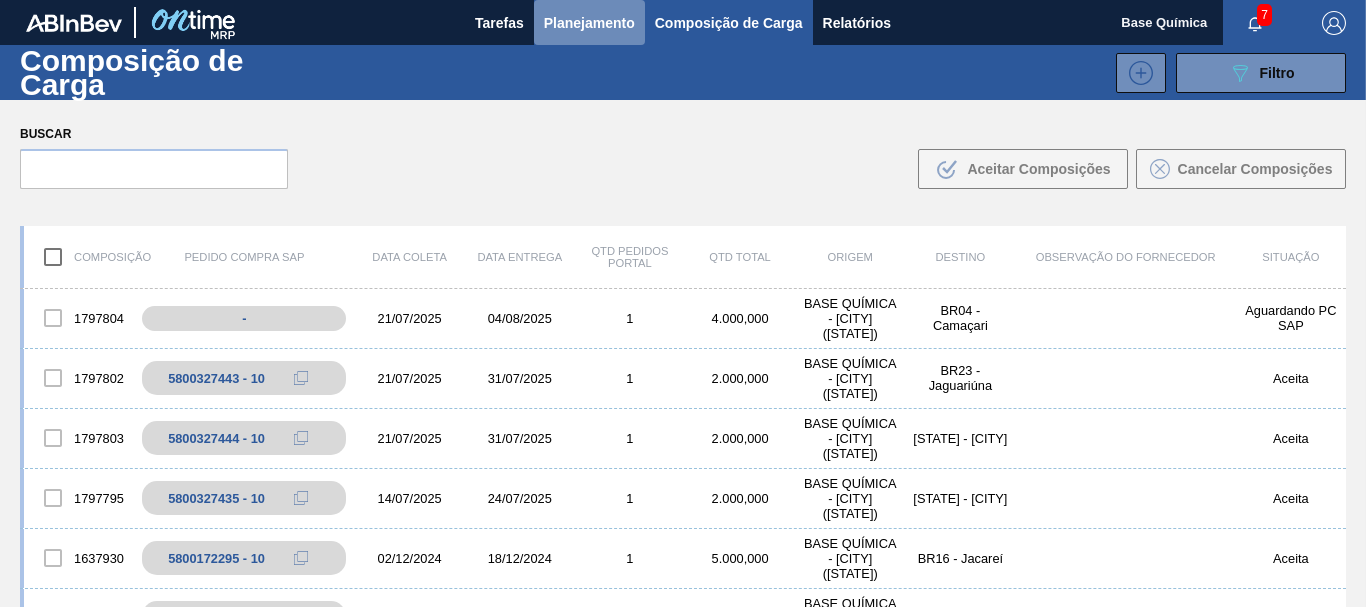 click on "Planejamento" at bounding box center (589, 23) 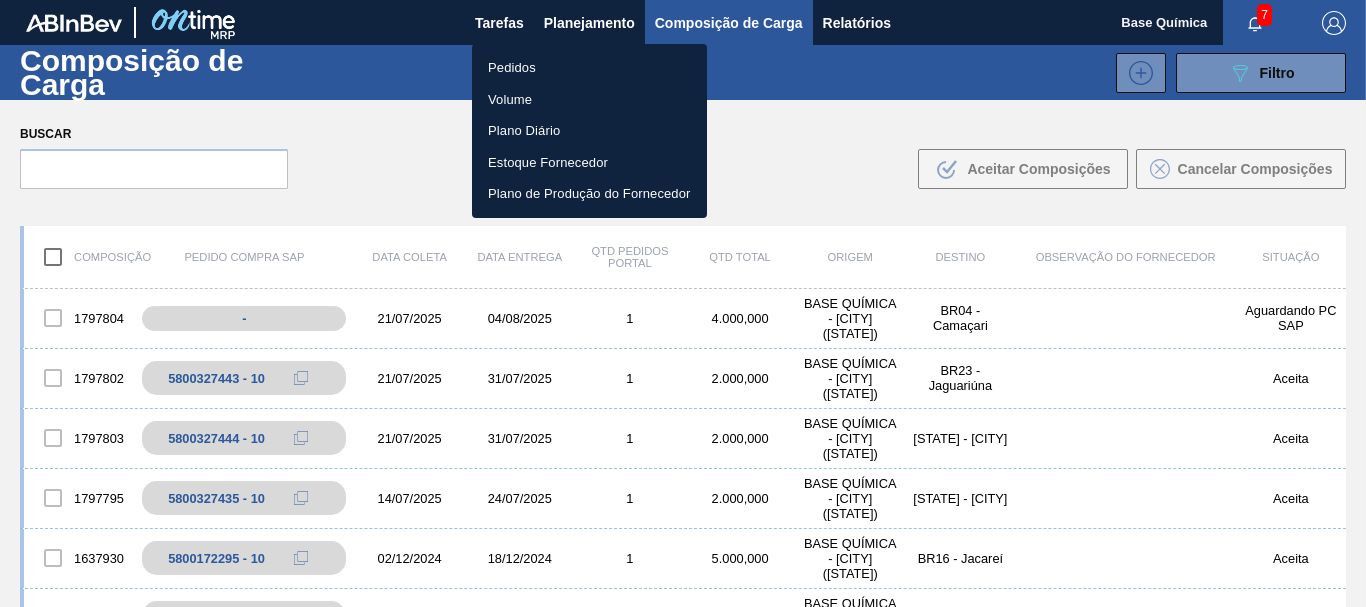click on "Pedidos" at bounding box center [589, 68] 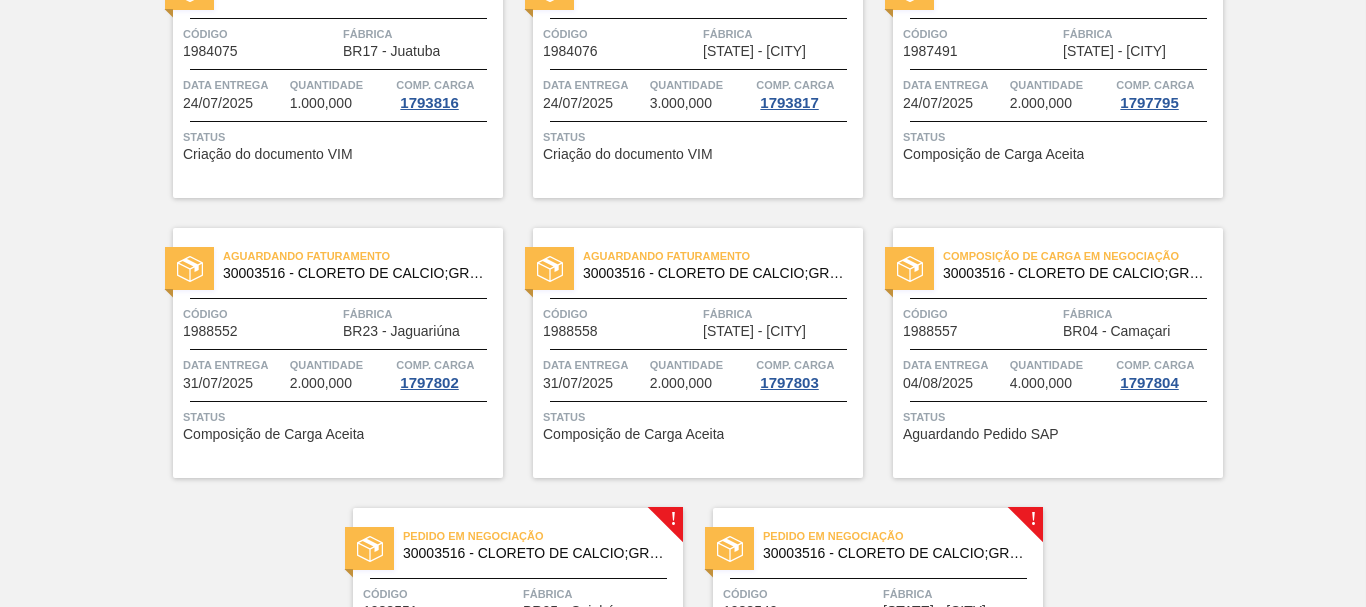 scroll, scrollTop: 735, scrollLeft: 0, axis: vertical 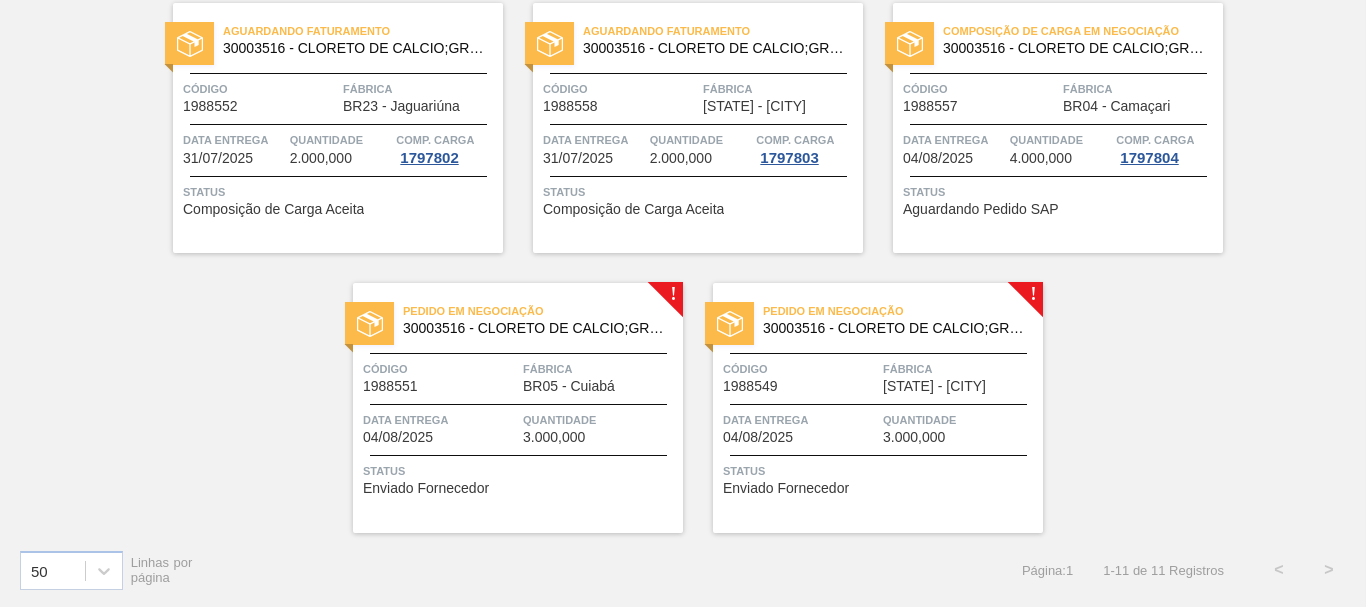 click on "! Pedido em Negociação 30003516 - CLORETO DE CALCIO;GRANULADO;75% Código 1988551 Fábrica BR05 - [CITY] Data entrega 04/08/2025 Quantidade 3.000,000 Status Enviado Fornecedor" at bounding box center [518, 408] 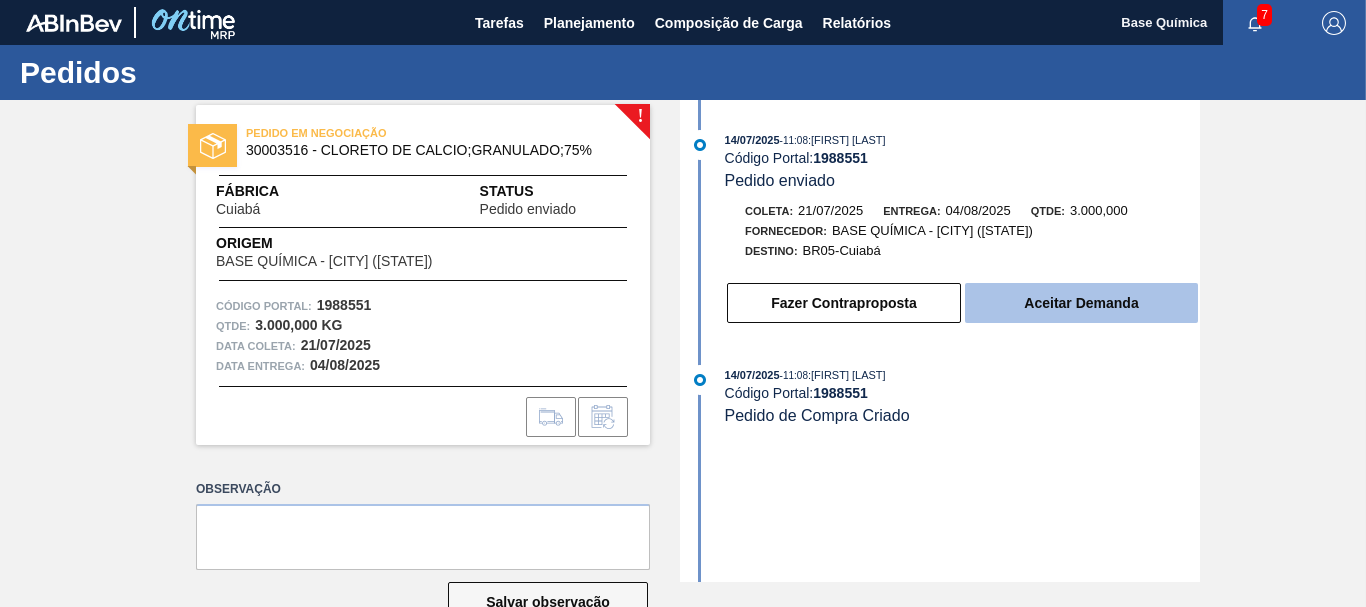 click on "Aceitar Demanda" at bounding box center (1081, 303) 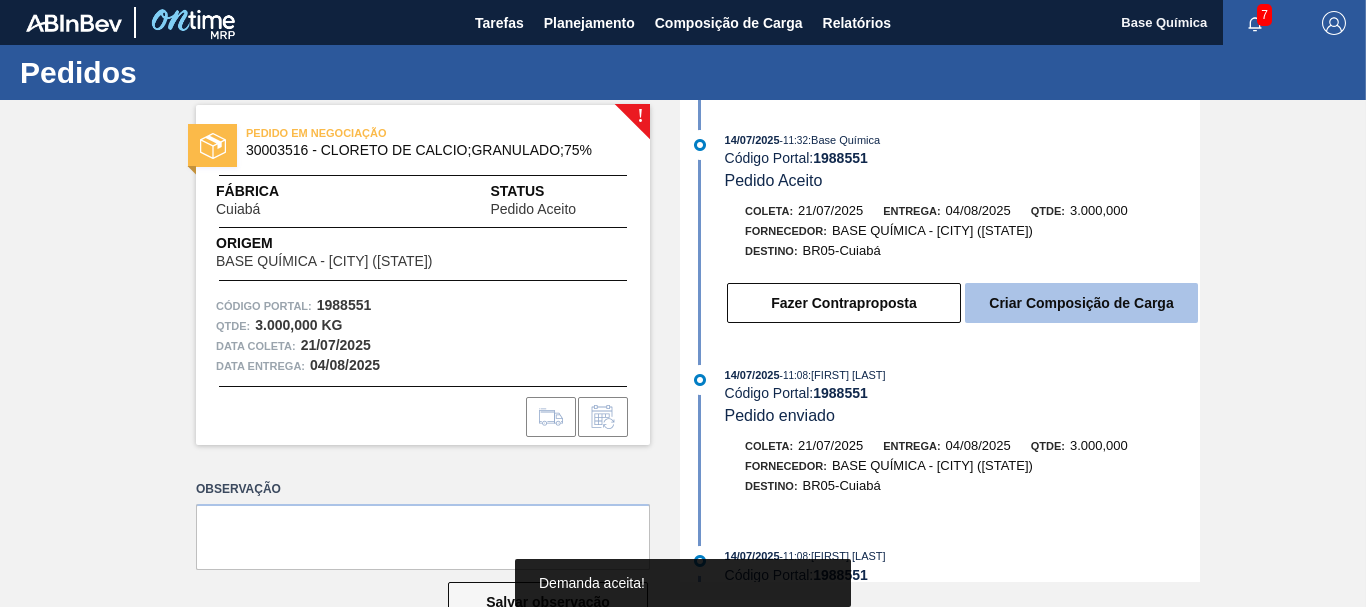 click on "Criar Composição de Carga" at bounding box center (1081, 303) 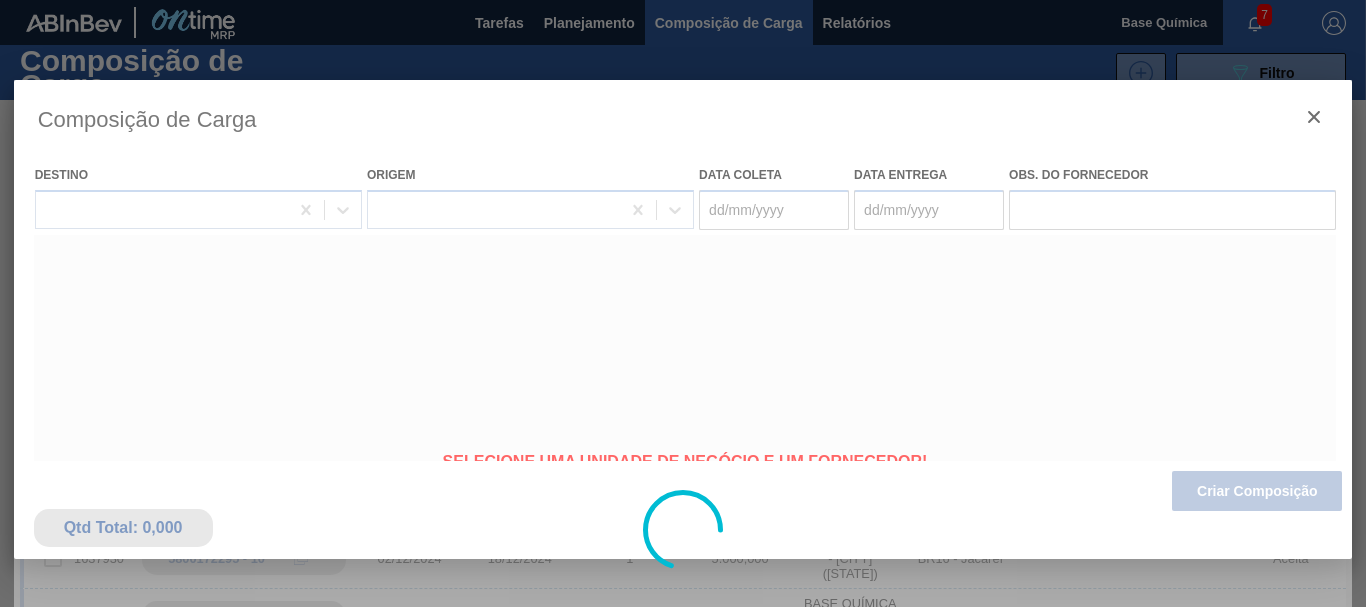 type on "21/07/2025" 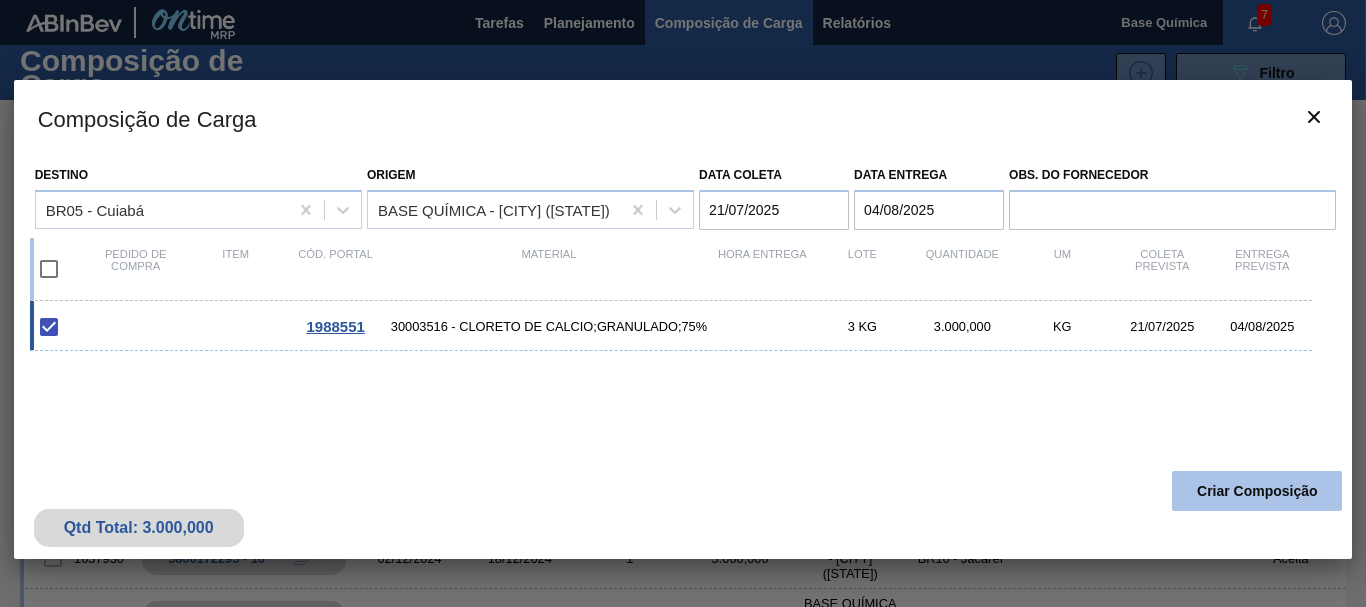 click on "Criar Composição" at bounding box center (1257, 491) 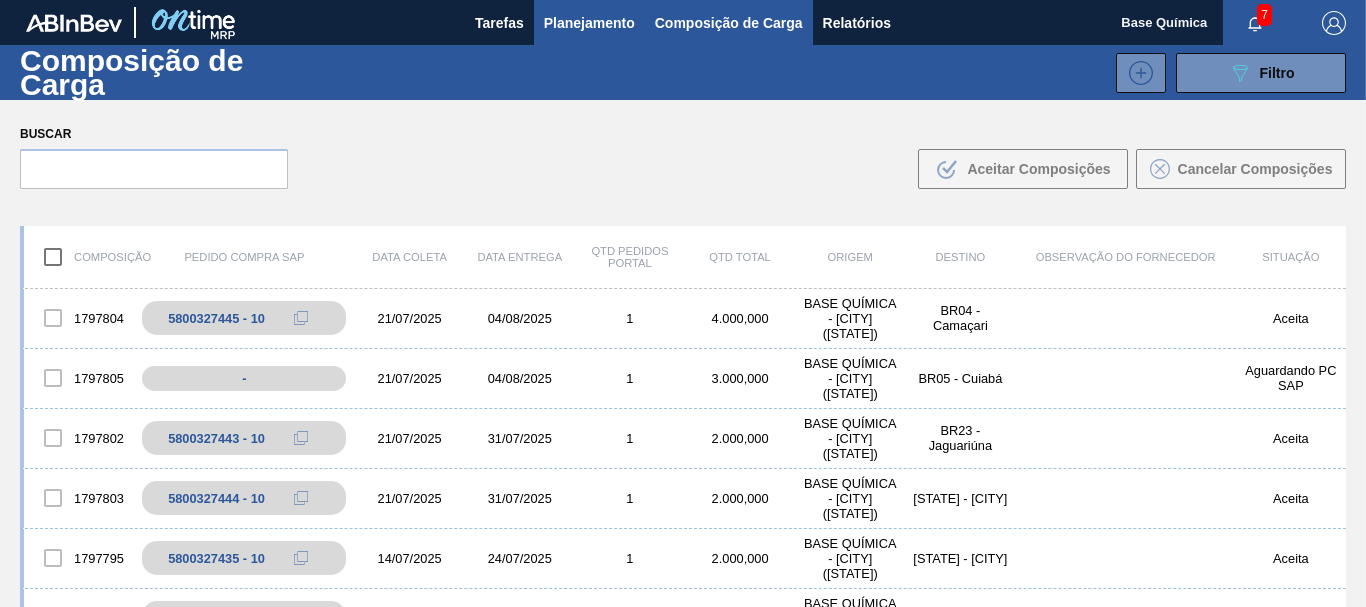 click on "Planejamento" at bounding box center [589, 22] 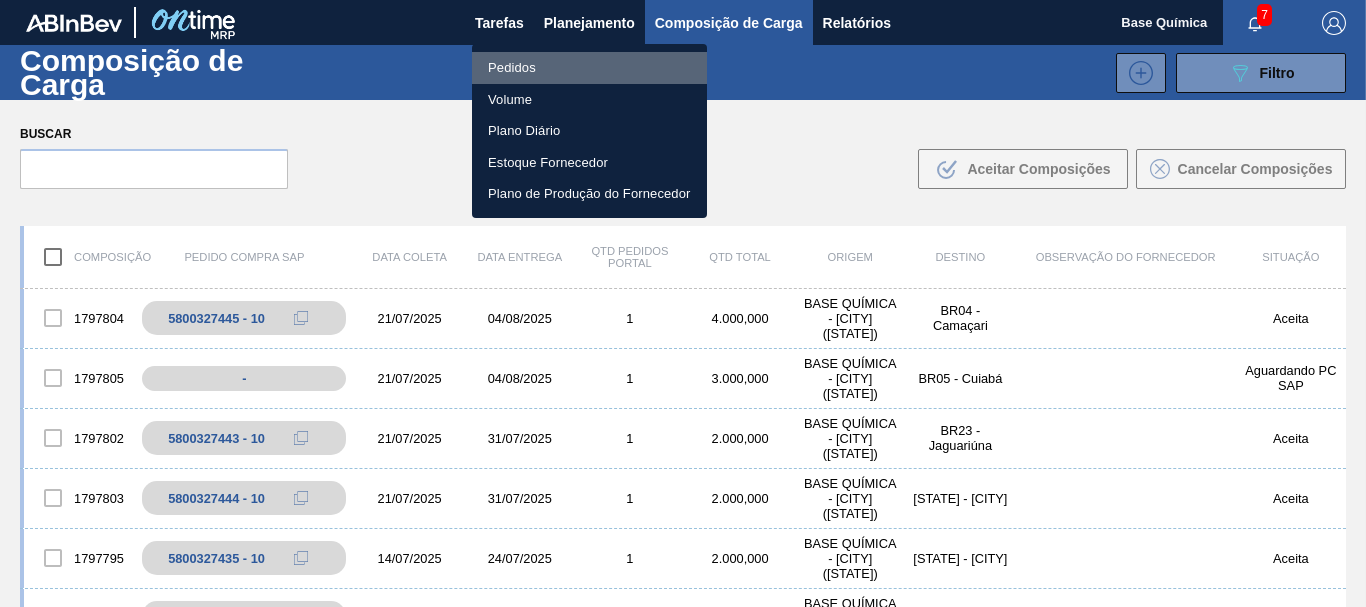 click on "Pedidos" at bounding box center [589, 68] 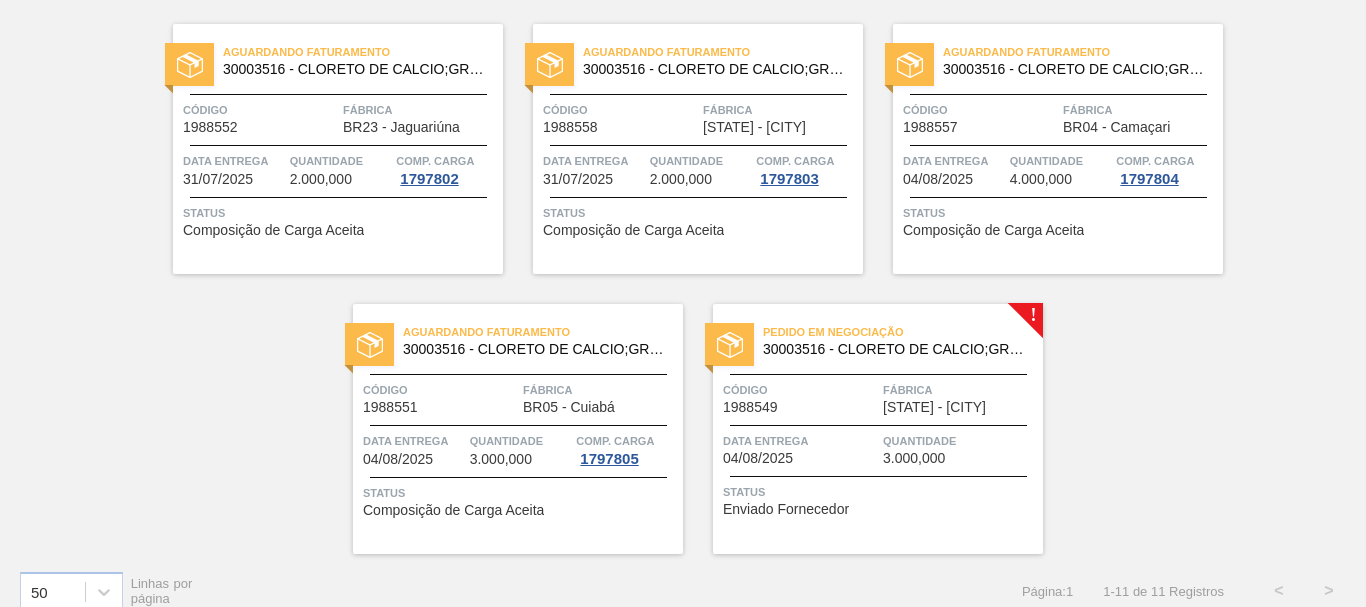 scroll, scrollTop: 735, scrollLeft: 0, axis: vertical 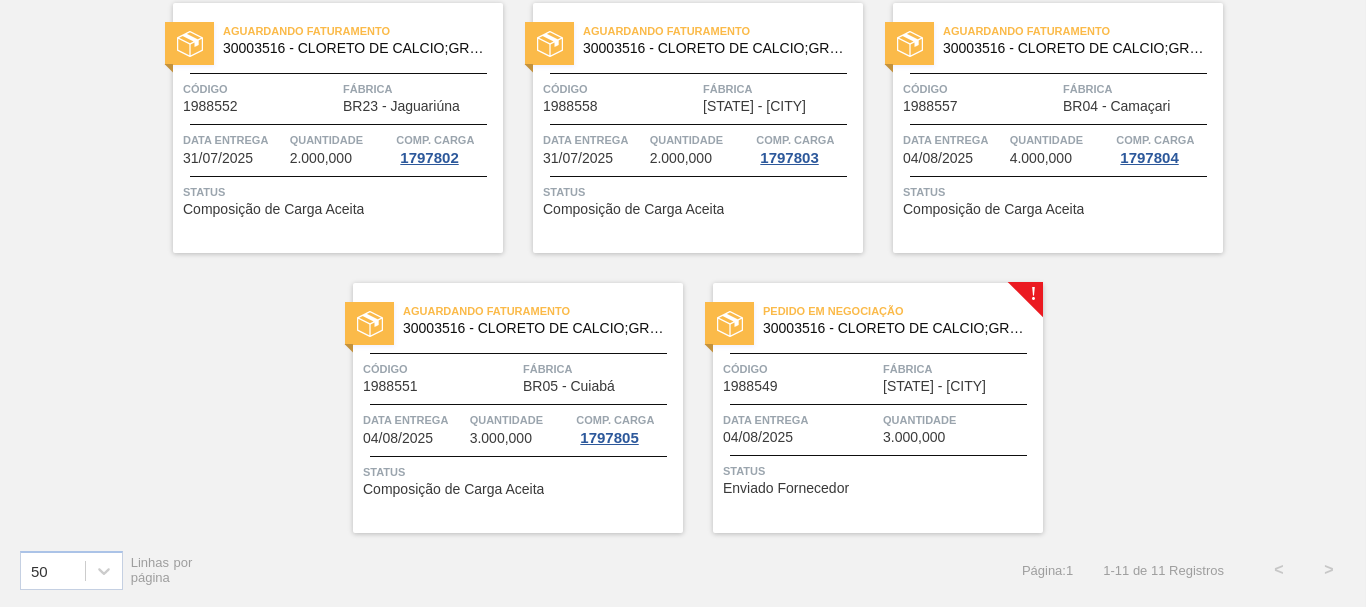 click on "Fábrica" at bounding box center (960, 369) 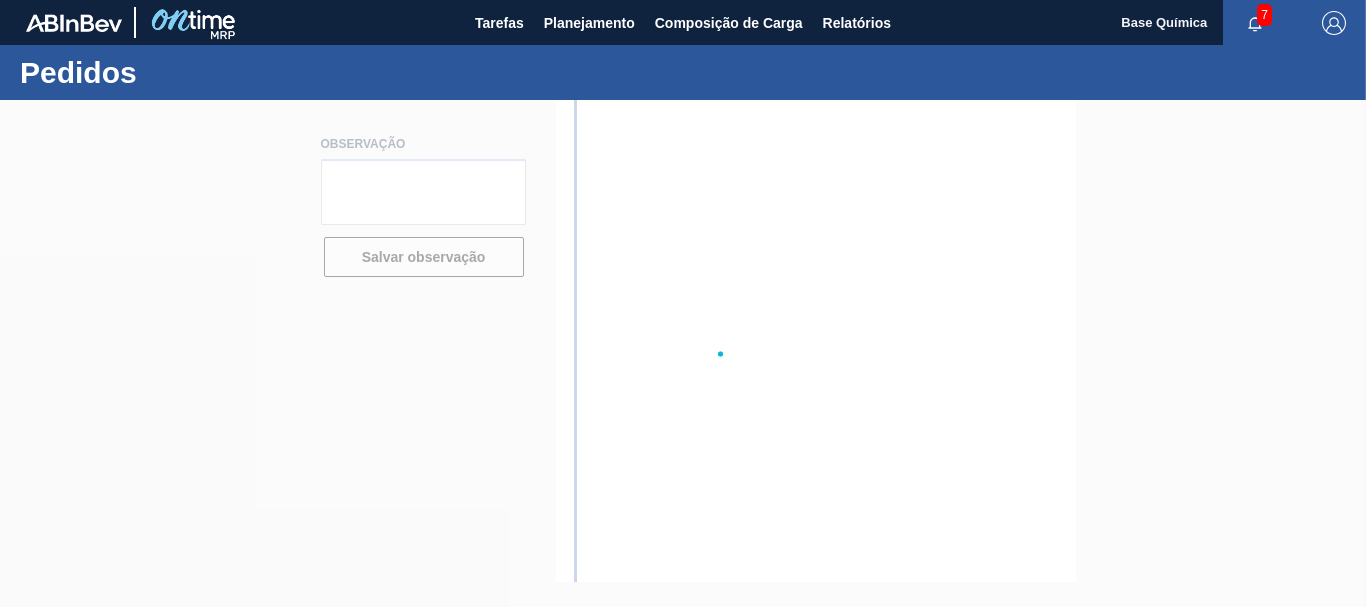 scroll, scrollTop: 0, scrollLeft: 0, axis: both 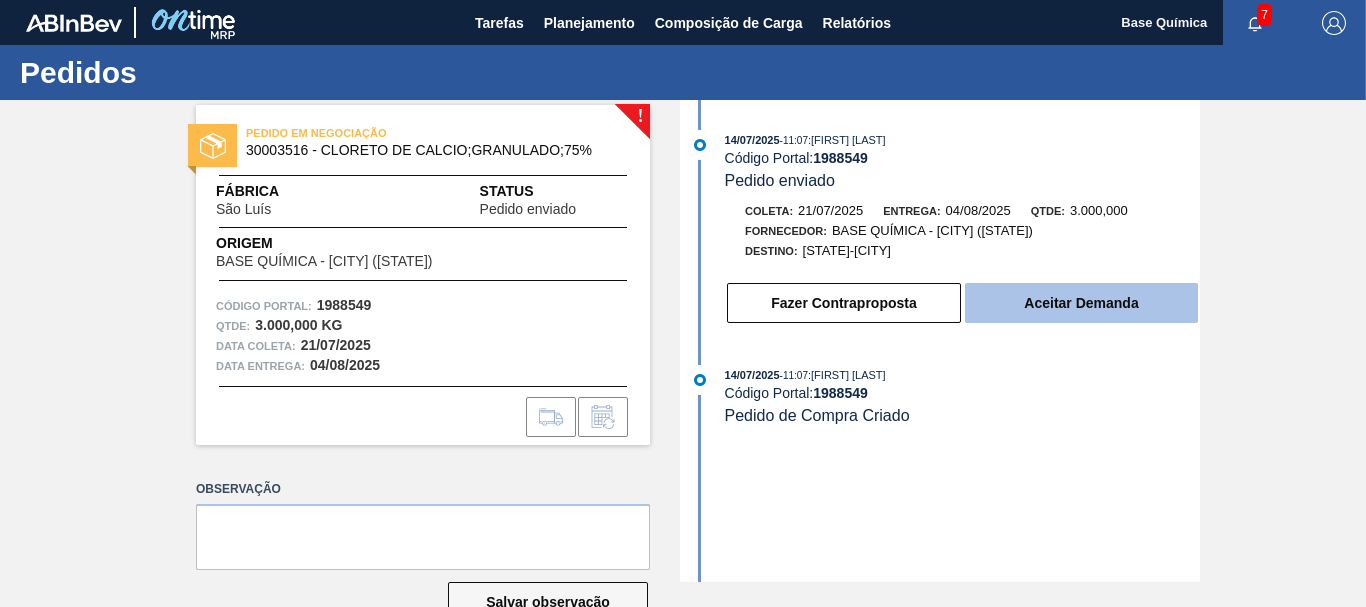 click on "Aceitar Demanda" at bounding box center [1081, 303] 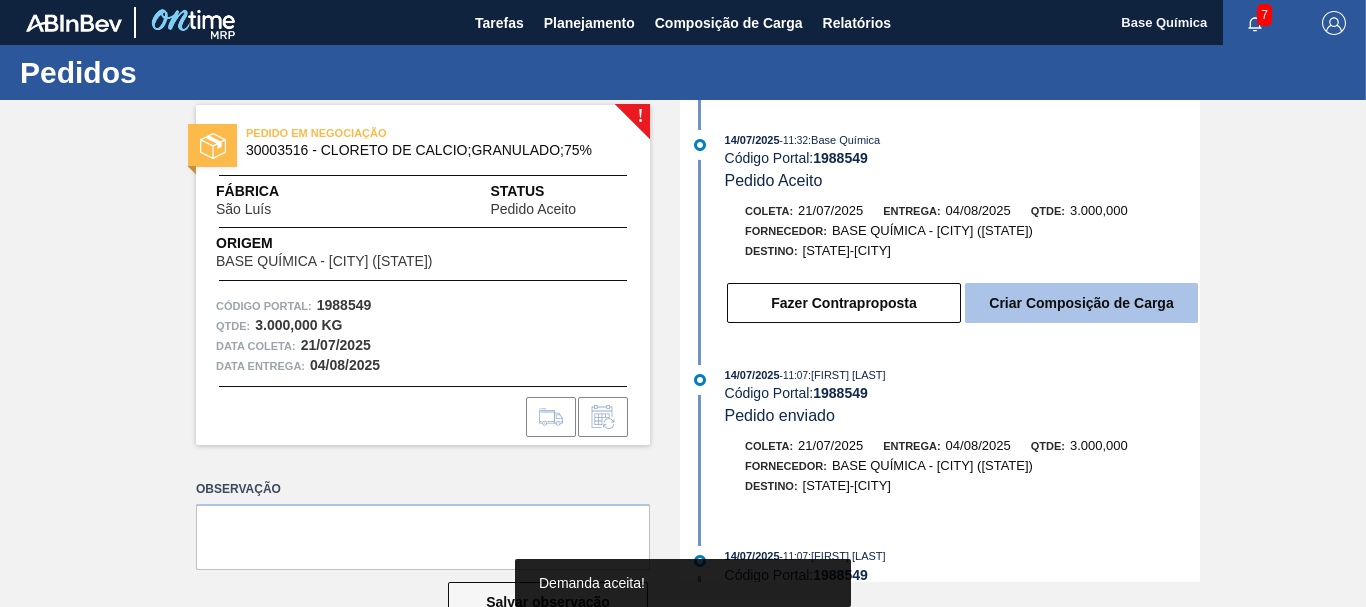 click on "Criar Composição de Carga" at bounding box center [1081, 303] 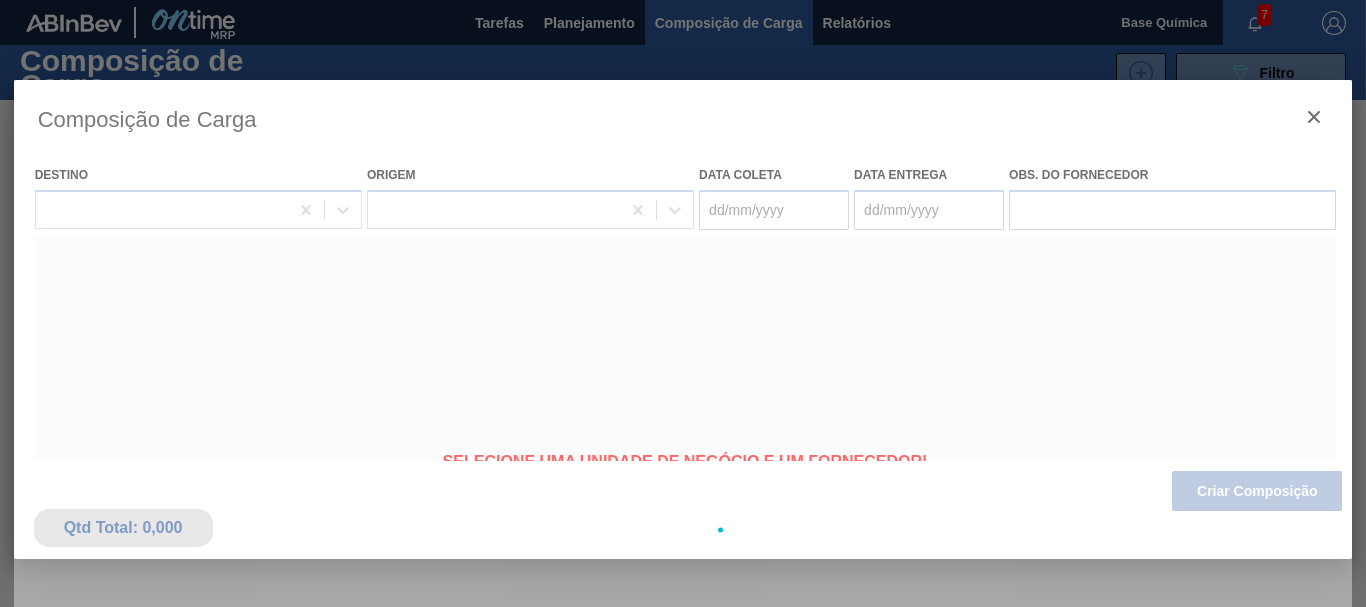 type on "21/07/2025" 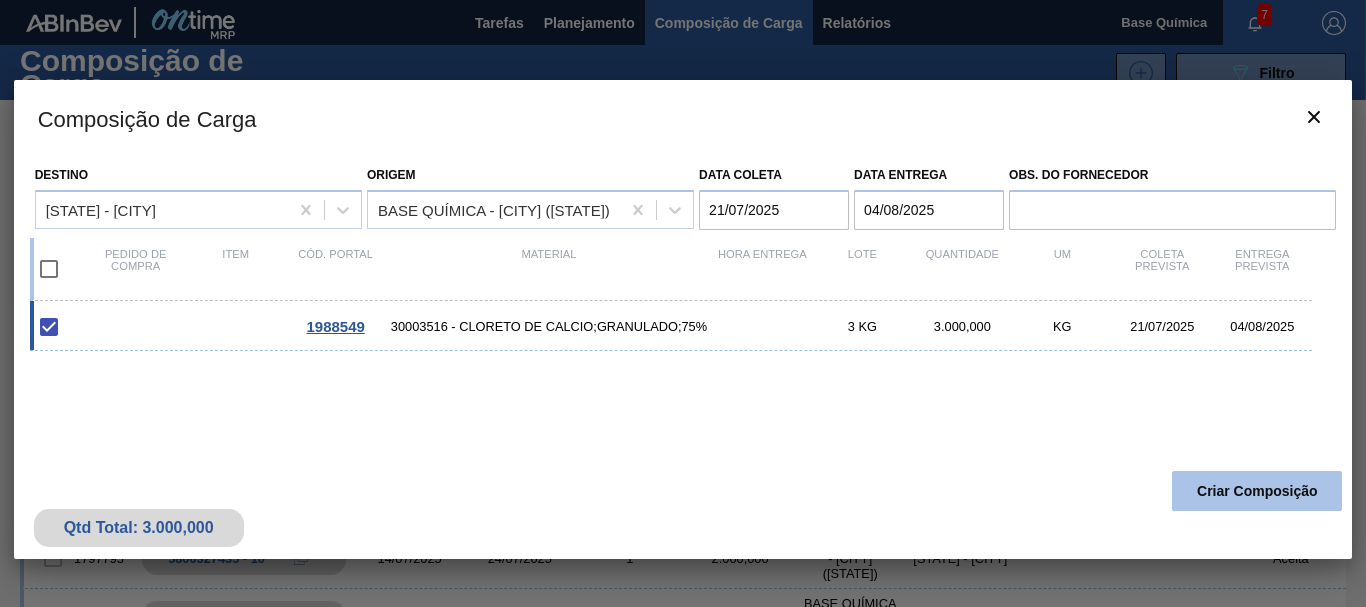 click on "Criar Composição" at bounding box center [1257, 491] 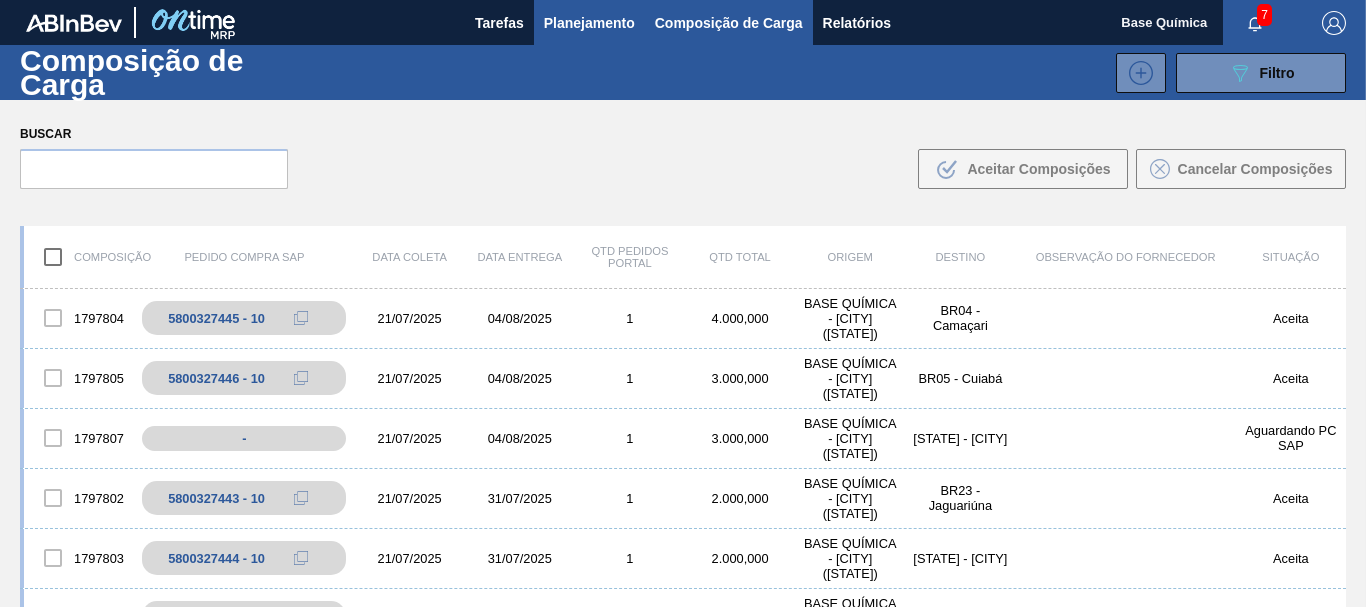 click on "Planejamento" at bounding box center (589, 23) 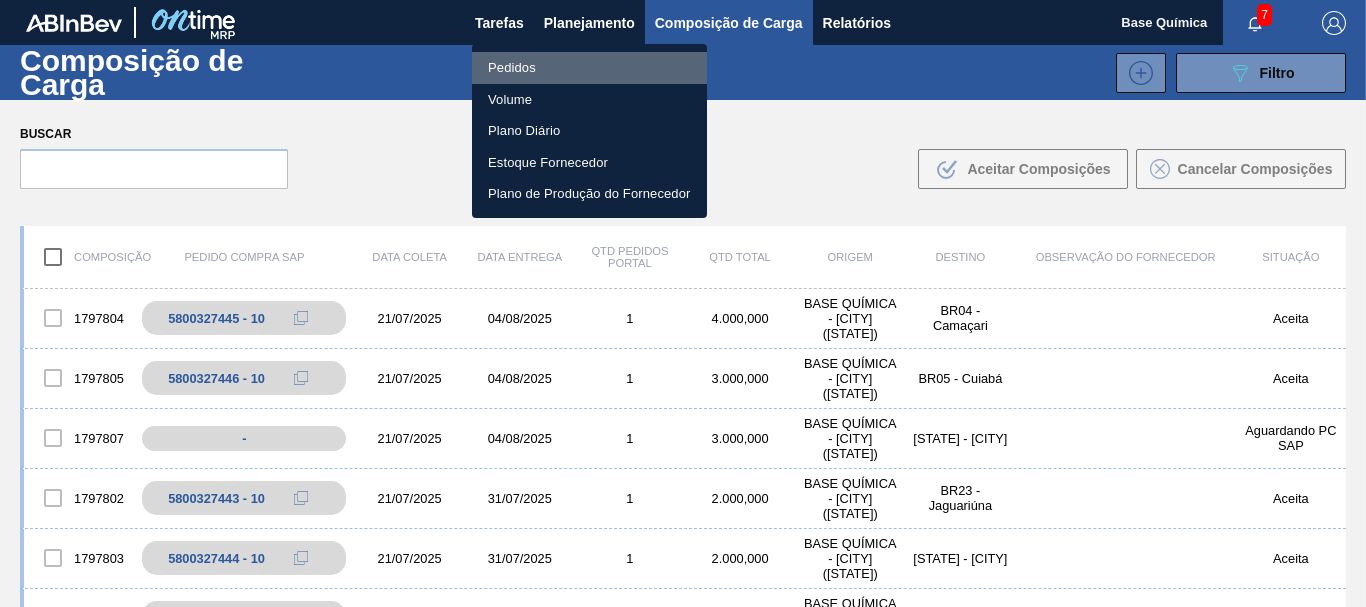 click on "Pedidos" at bounding box center [589, 68] 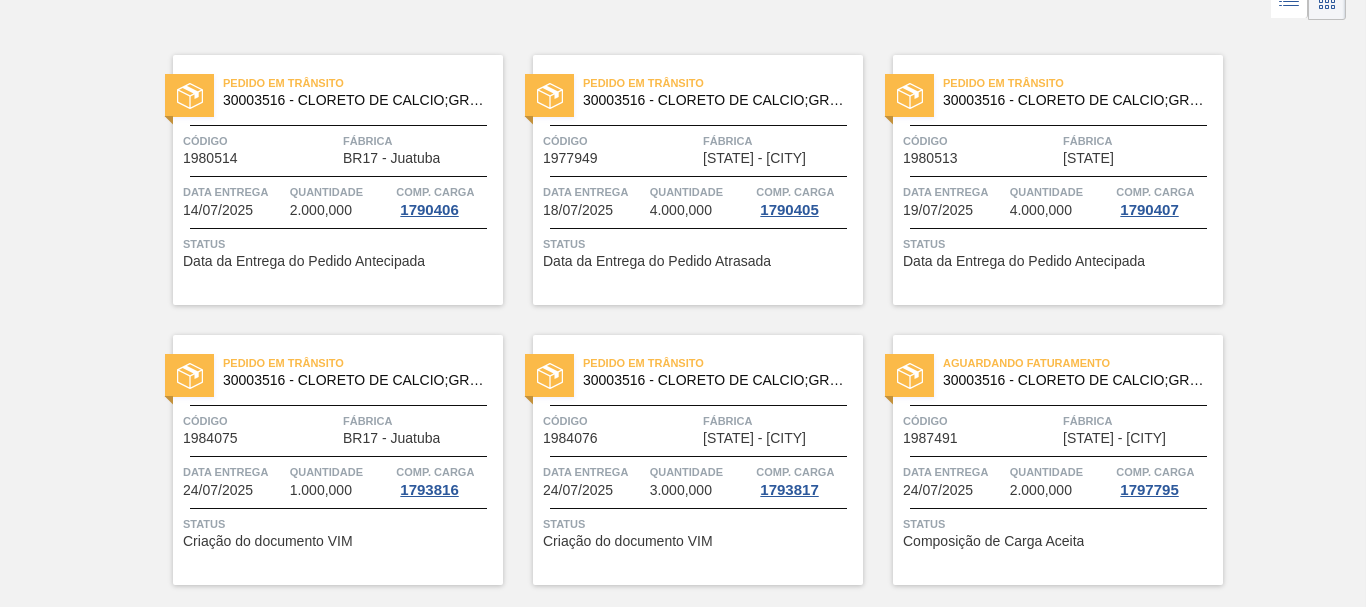 scroll, scrollTop: 0, scrollLeft: 0, axis: both 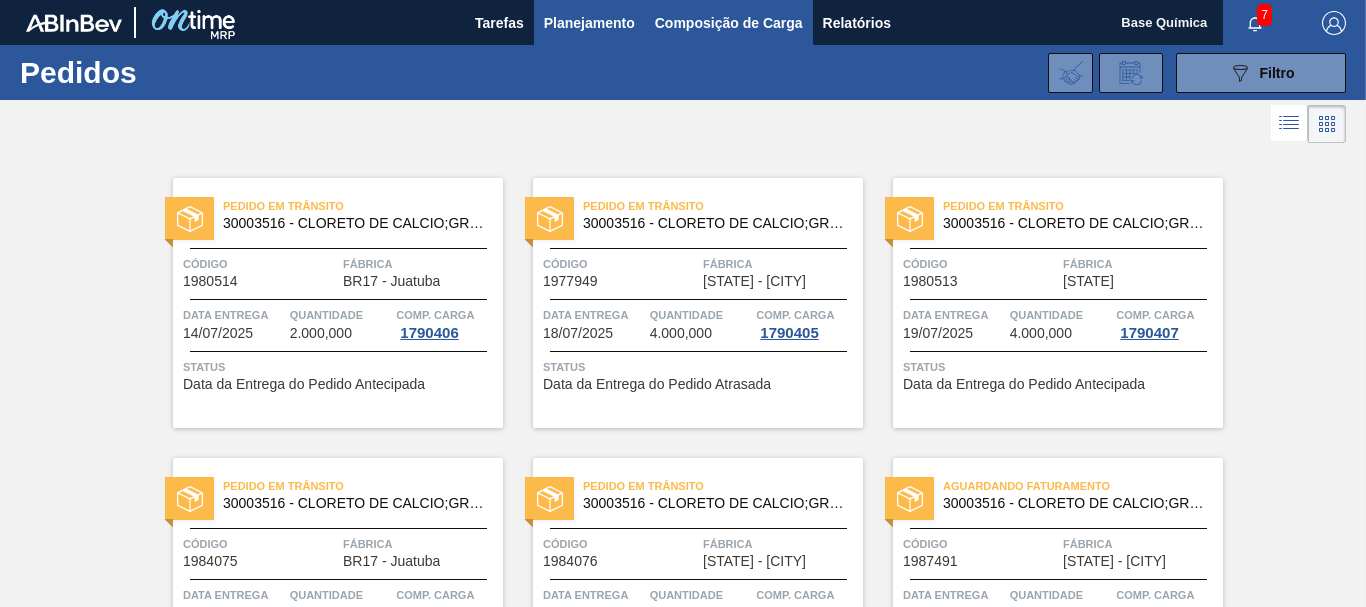 click on "Composição de Carga" at bounding box center (729, 23) 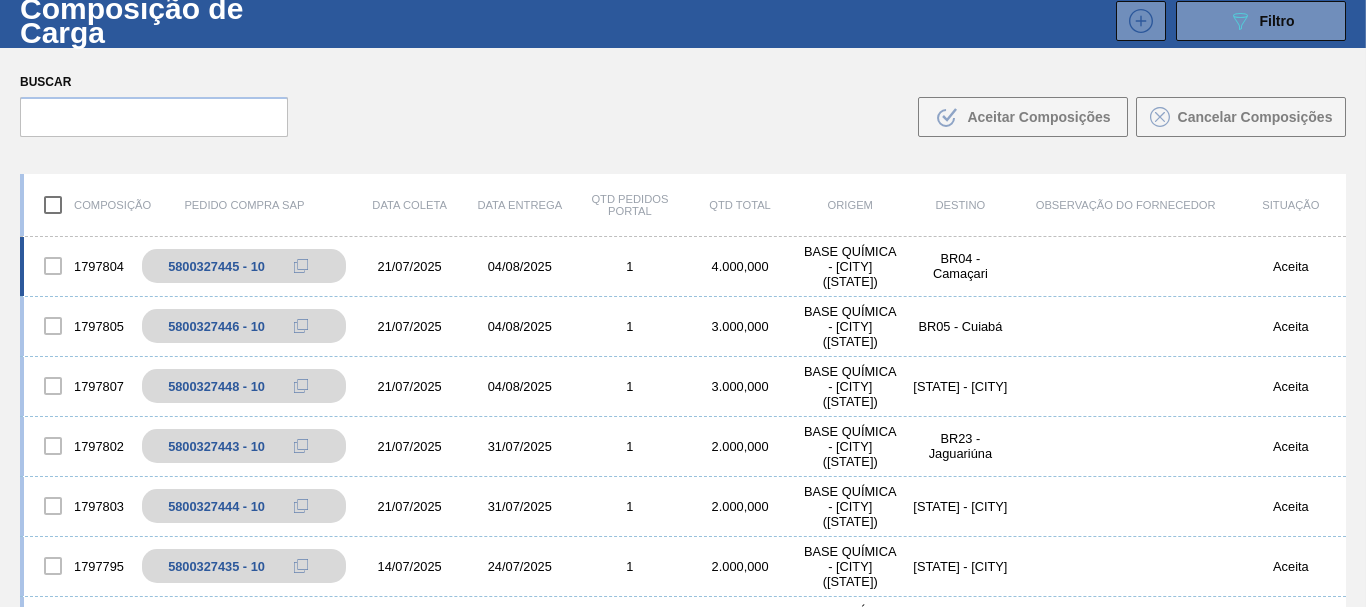 scroll, scrollTop: 102, scrollLeft: 0, axis: vertical 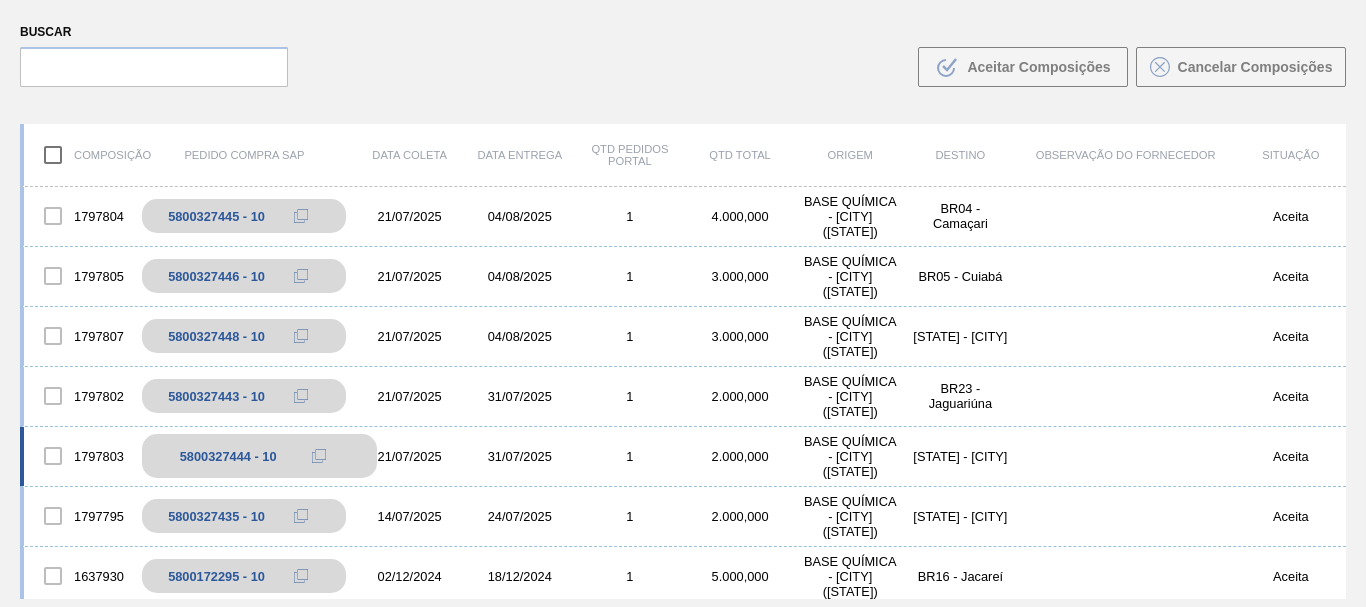 click on "5800327444 - 10" at bounding box center (228, 456) 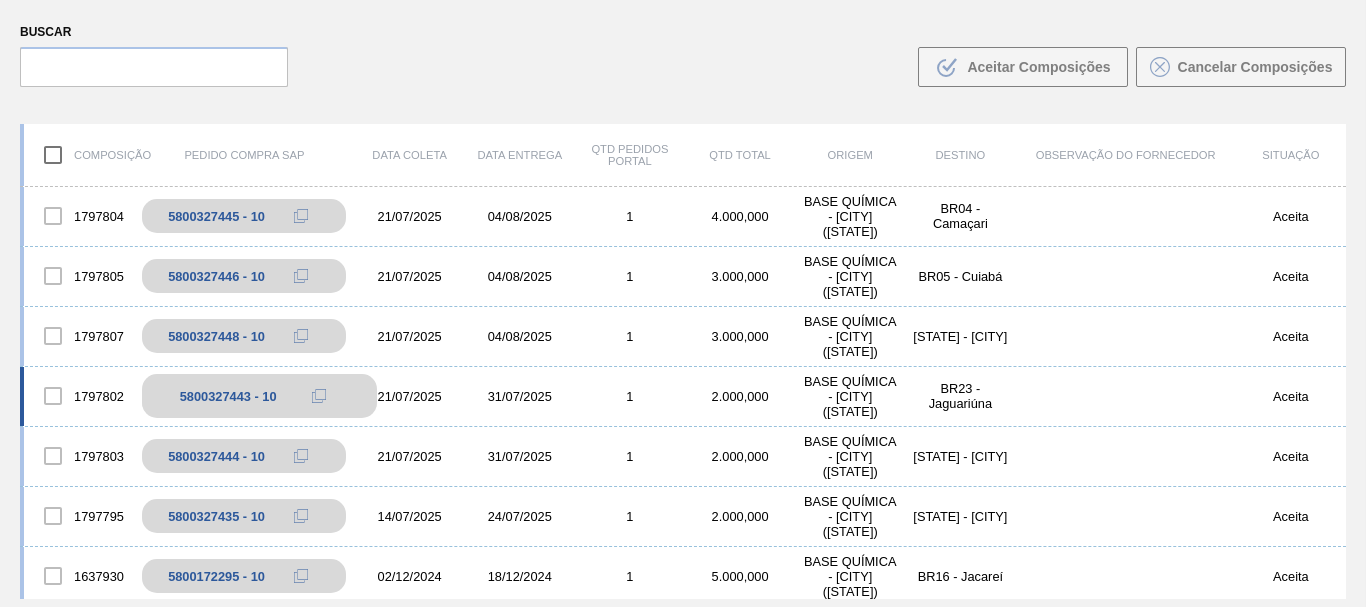 click on "5800327443 - 10" at bounding box center (228, 396) 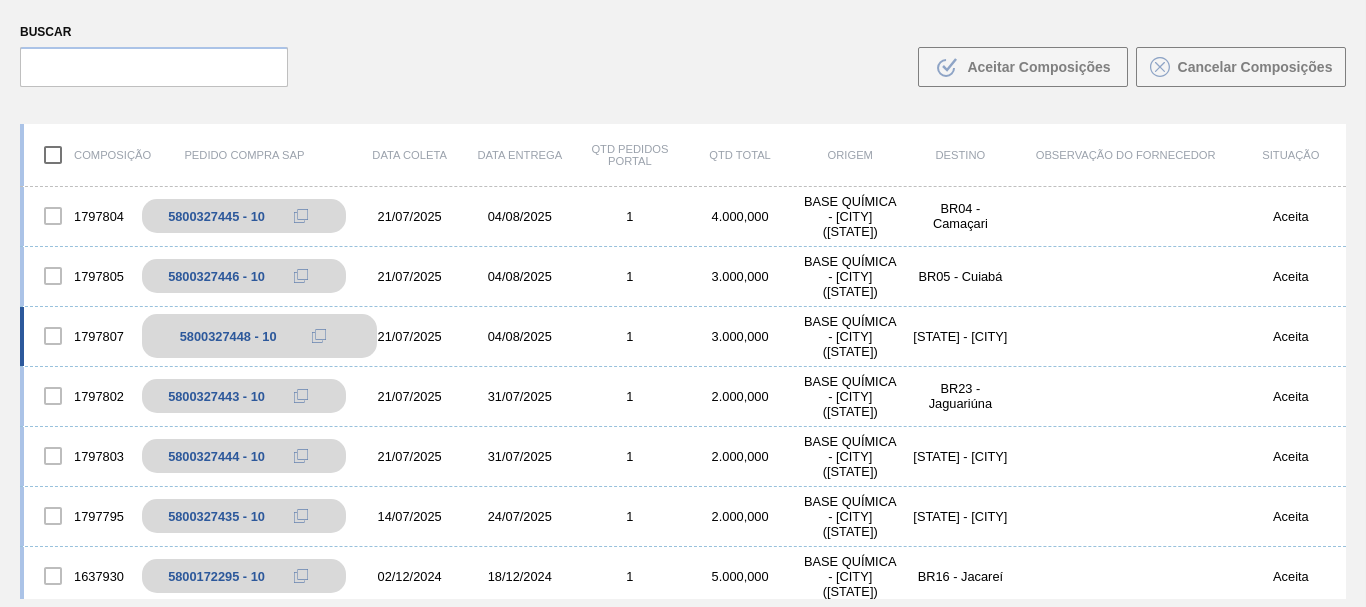 click on "5800327448 - 10" at bounding box center (228, 336) 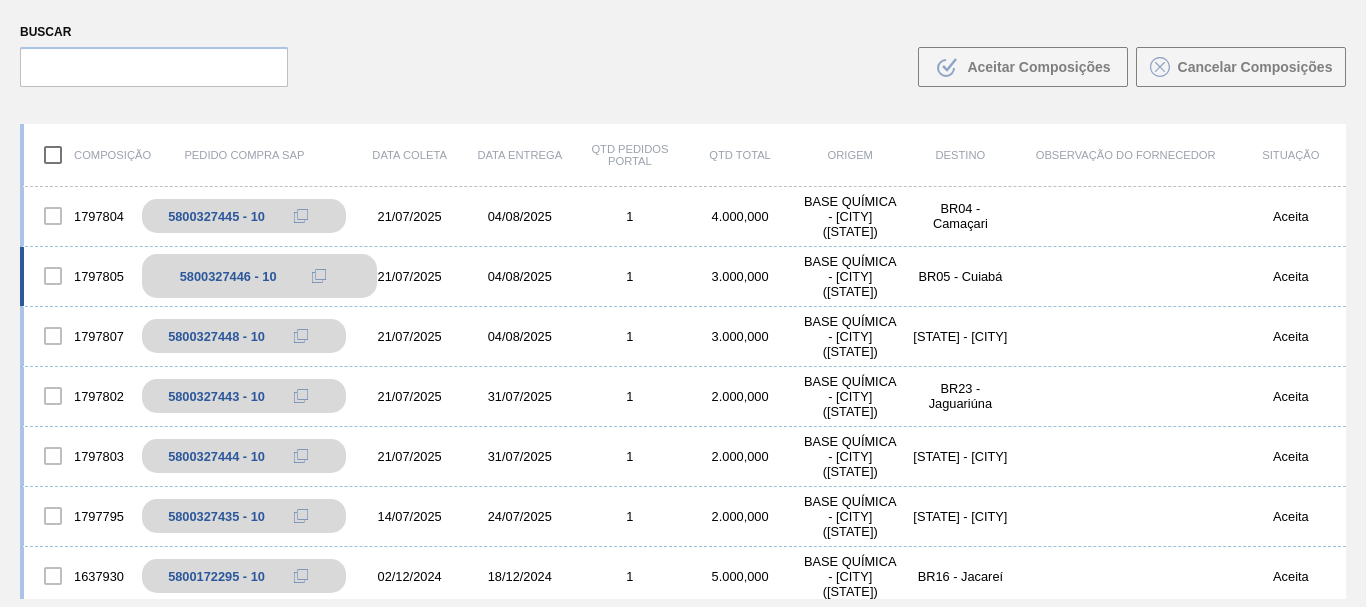 click on "5800327446 - 10" at bounding box center [228, 276] 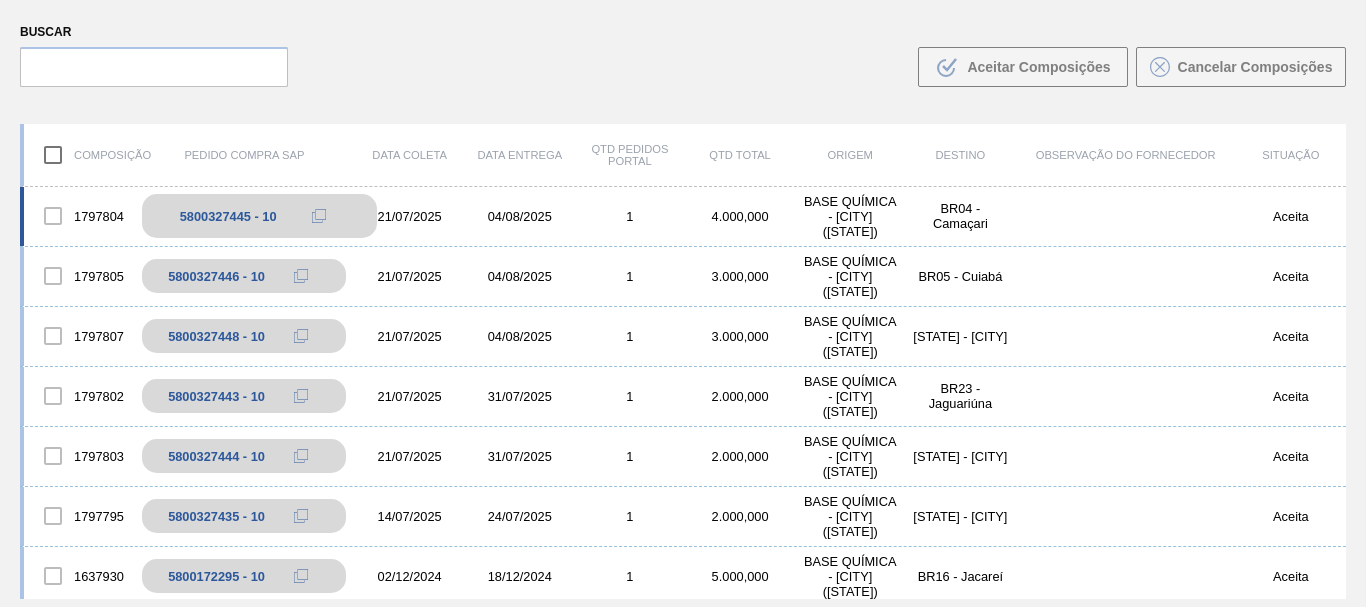 click on "5800327445 - 10" at bounding box center [228, 216] 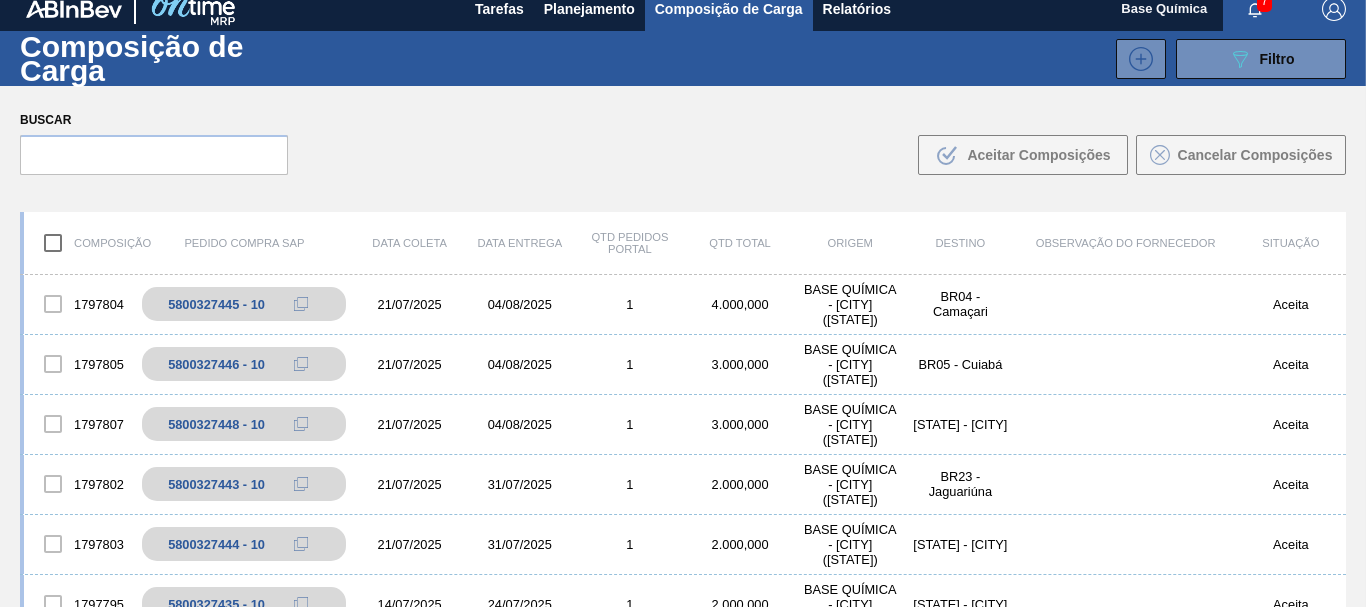 scroll, scrollTop: 0, scrollLeft: 0, axis: both 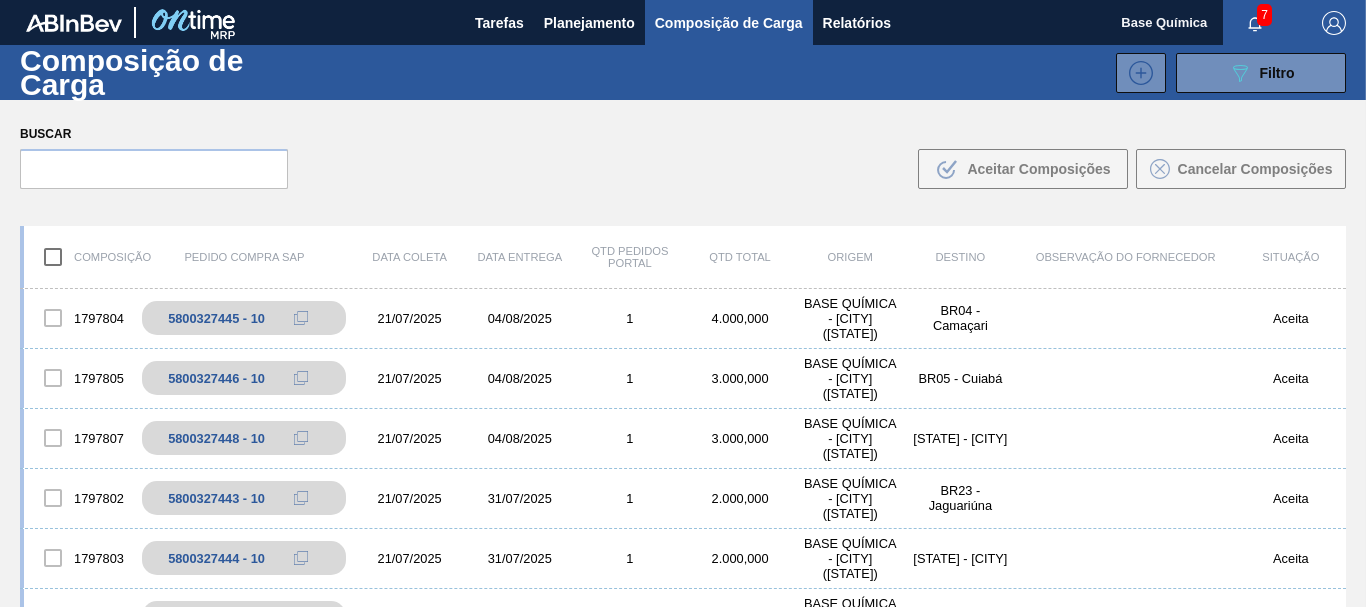 click on "Composição de Carga 089F7B8B-B2A5-4AFE-B5C0-19BA573D28AC Filtro" at bounding box center (683, 72) 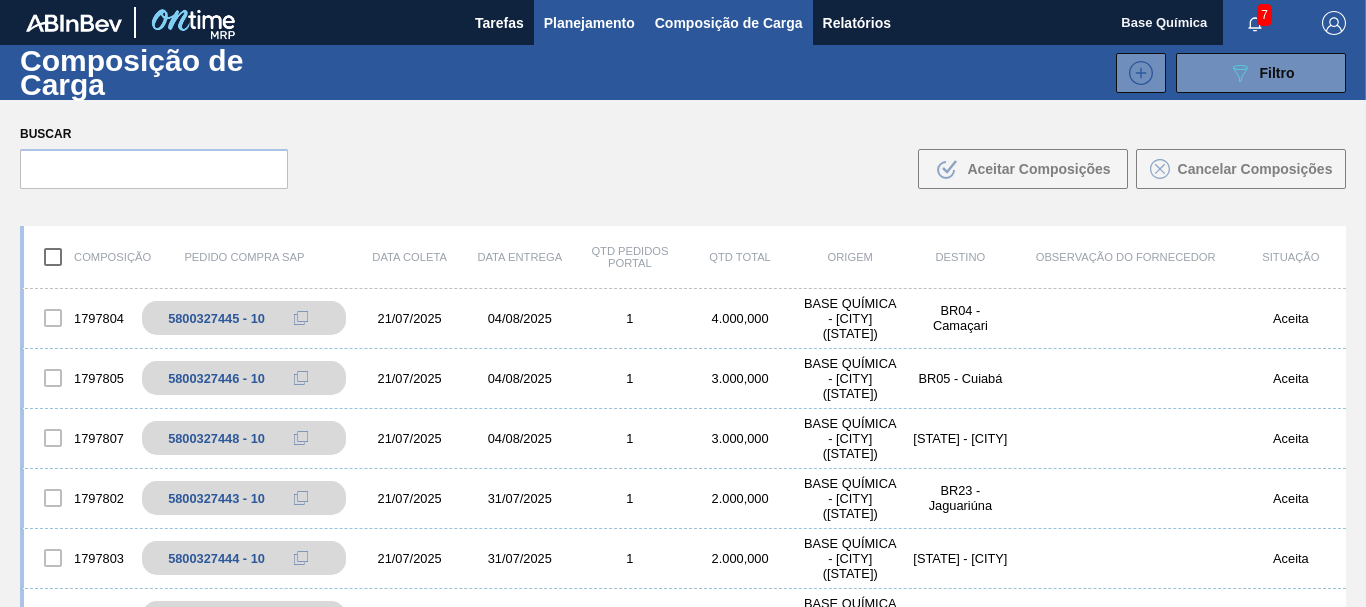 click on "Planejamento" at bounding box center (589, 22) 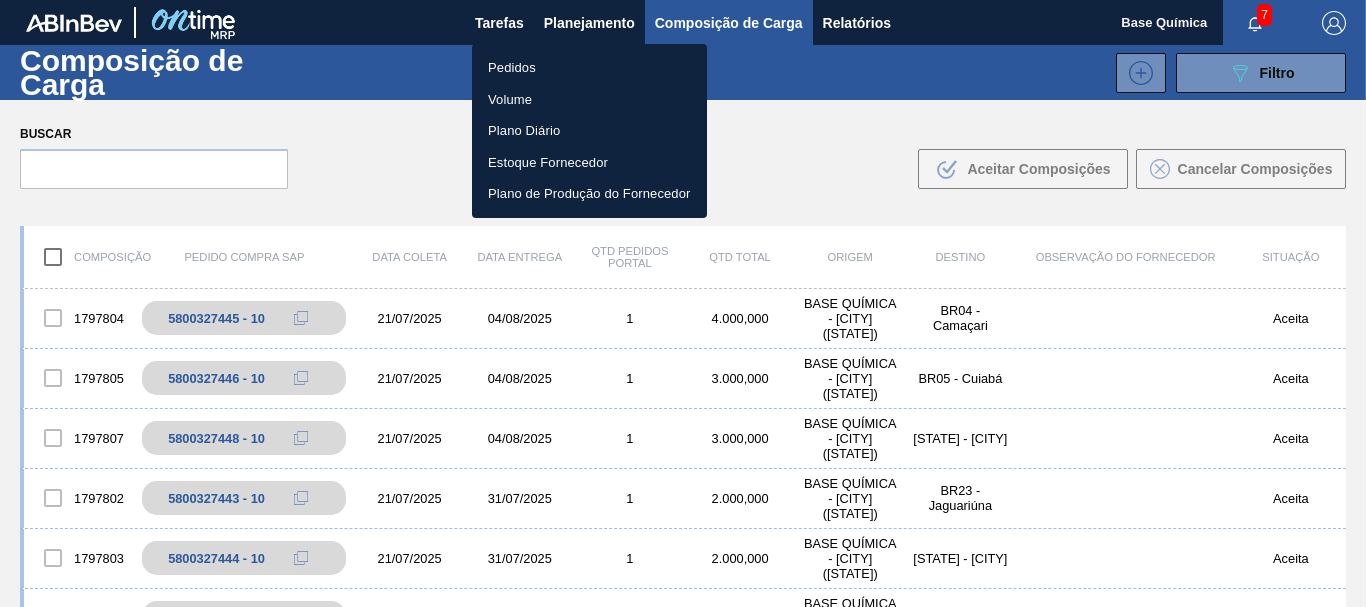 click on "Pedidos" at bounding box center [589, 68] 